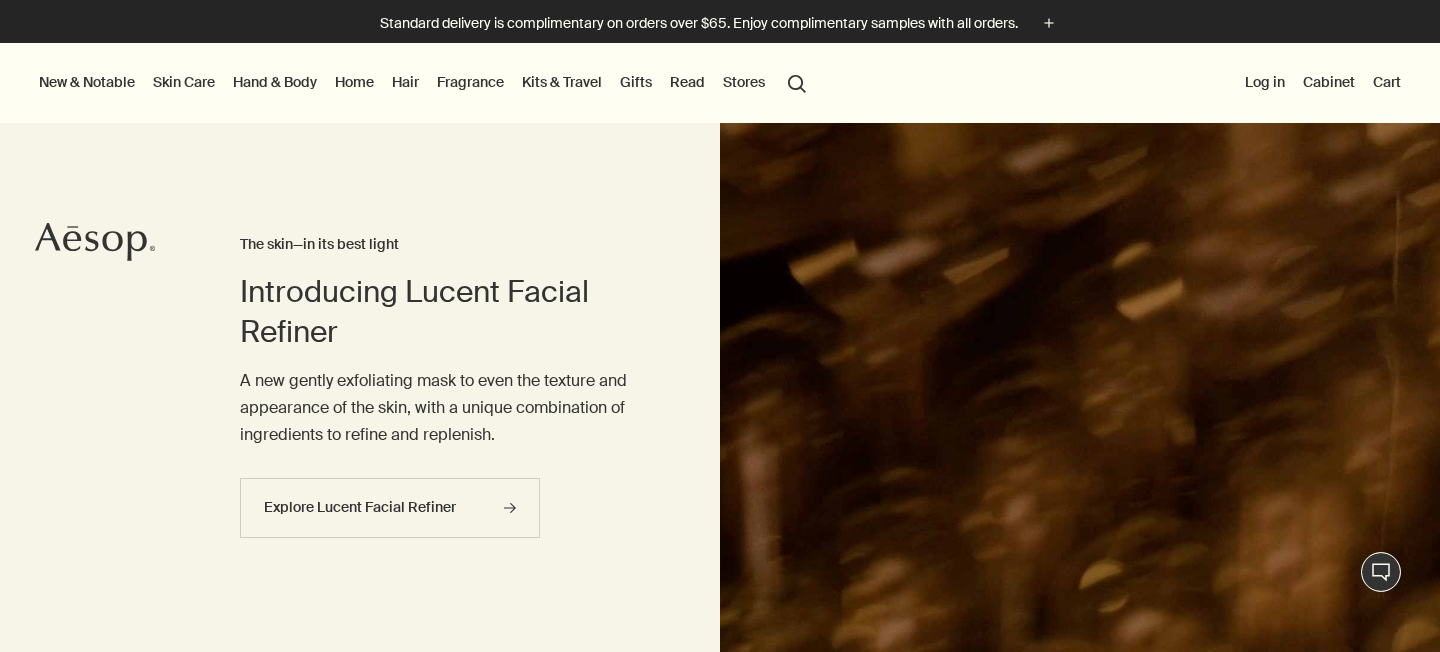 scroll, scrollTop: 0, scrollLeft: 0, axis: both 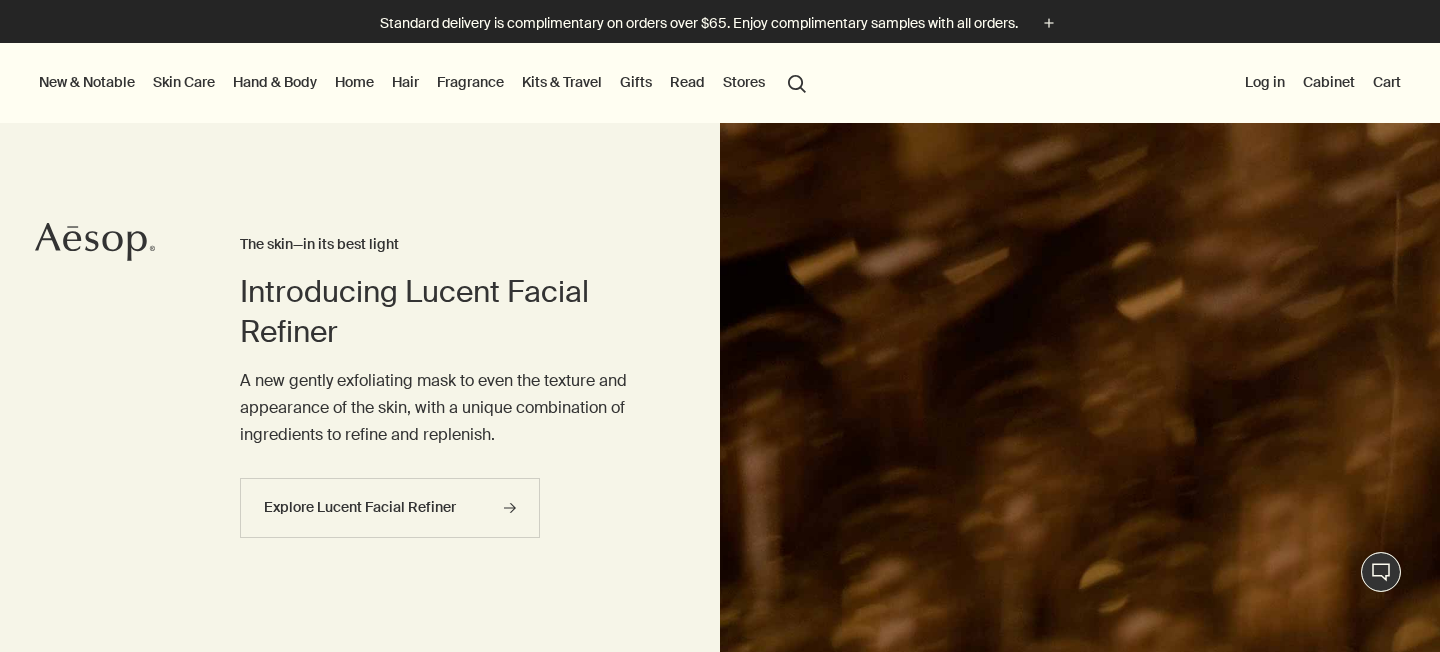 click on "Gifts" at bounding box center (636, 82) 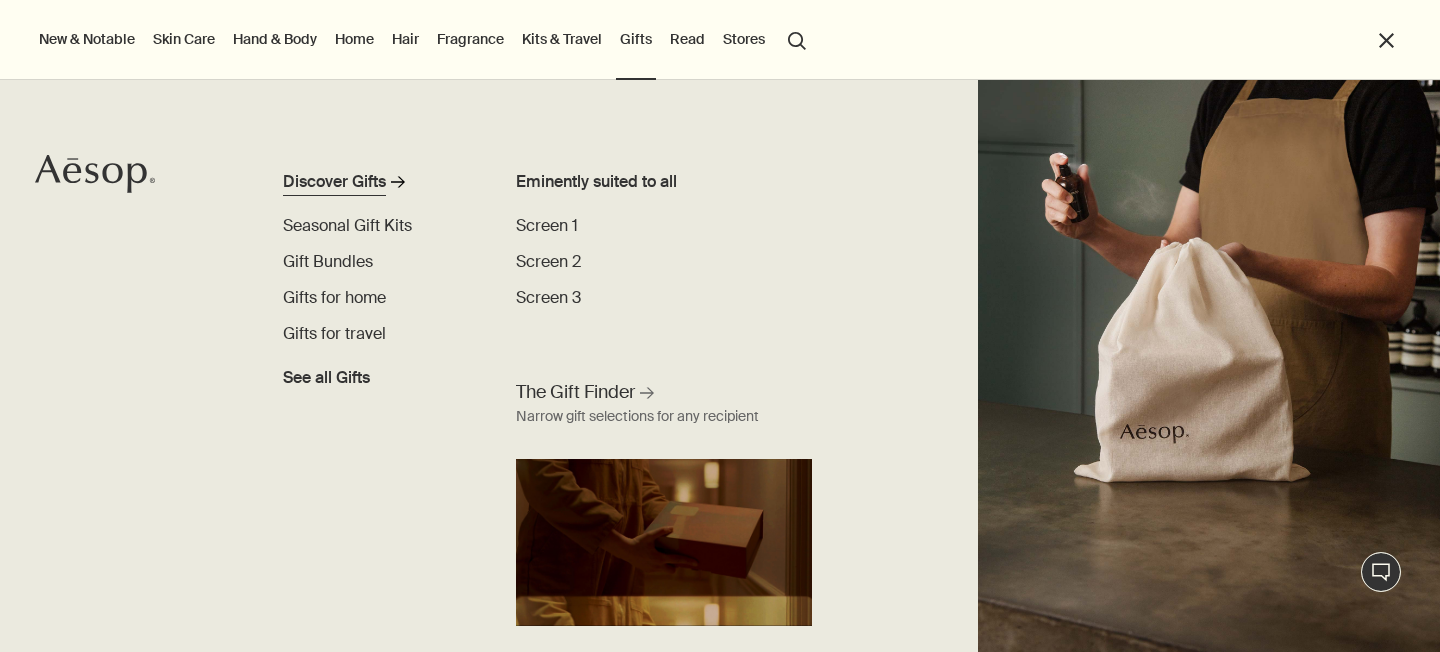 click on "Discover Gifts" at bounding box center (334, 182) 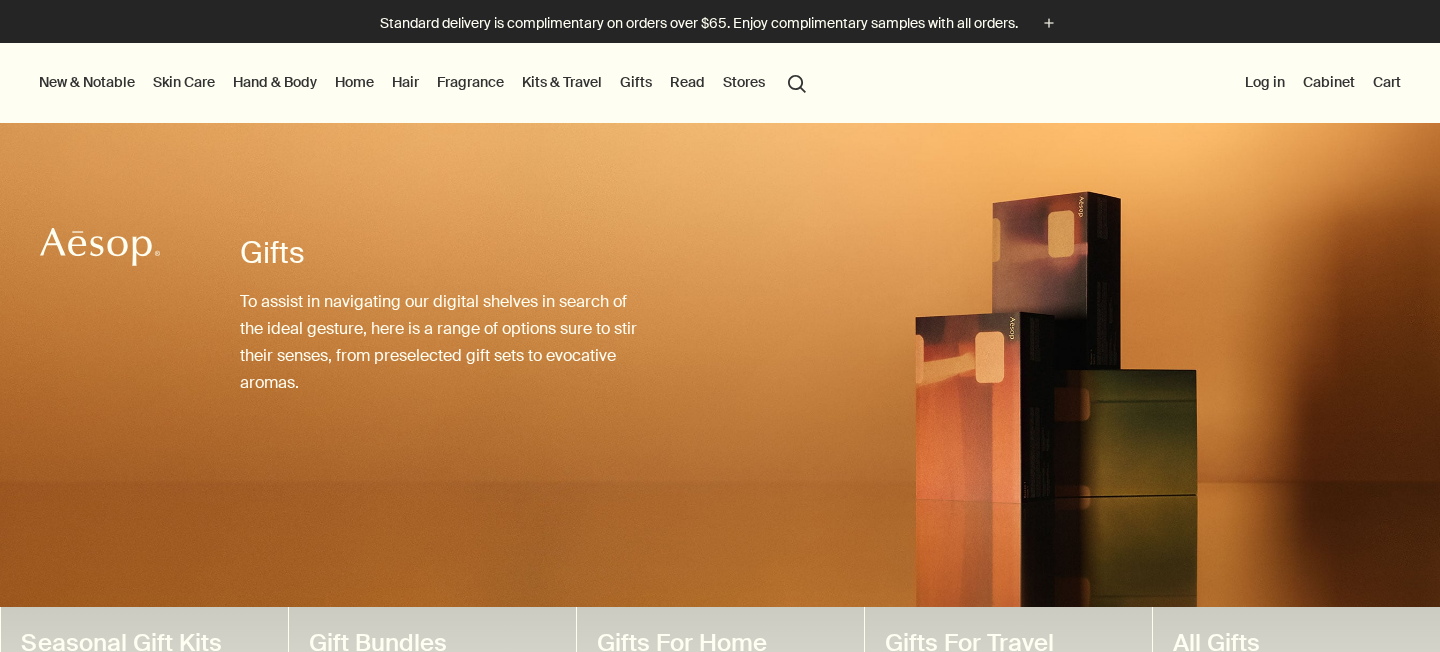 scroll, scrollTop: 0, scrollLeft: 0, axis: both 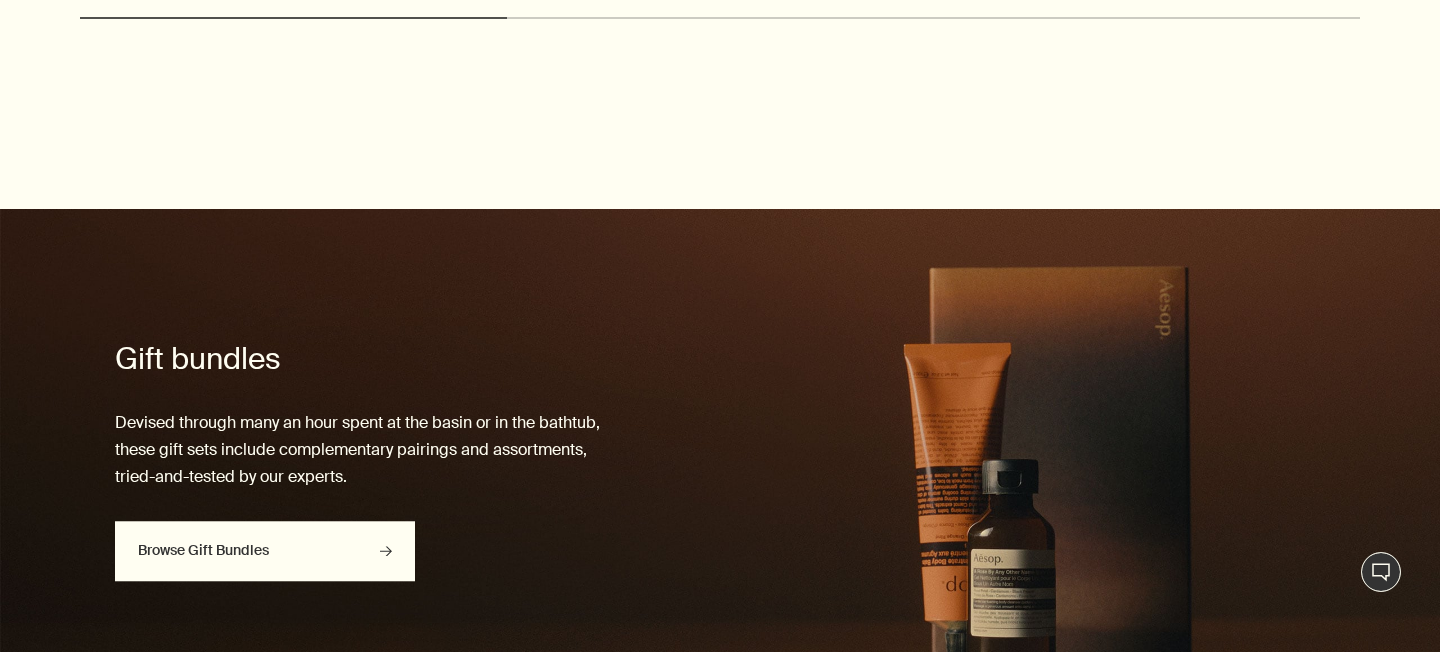 click on "Browse Gift Bundles   rightArrow" at bounding box center [265, 551] 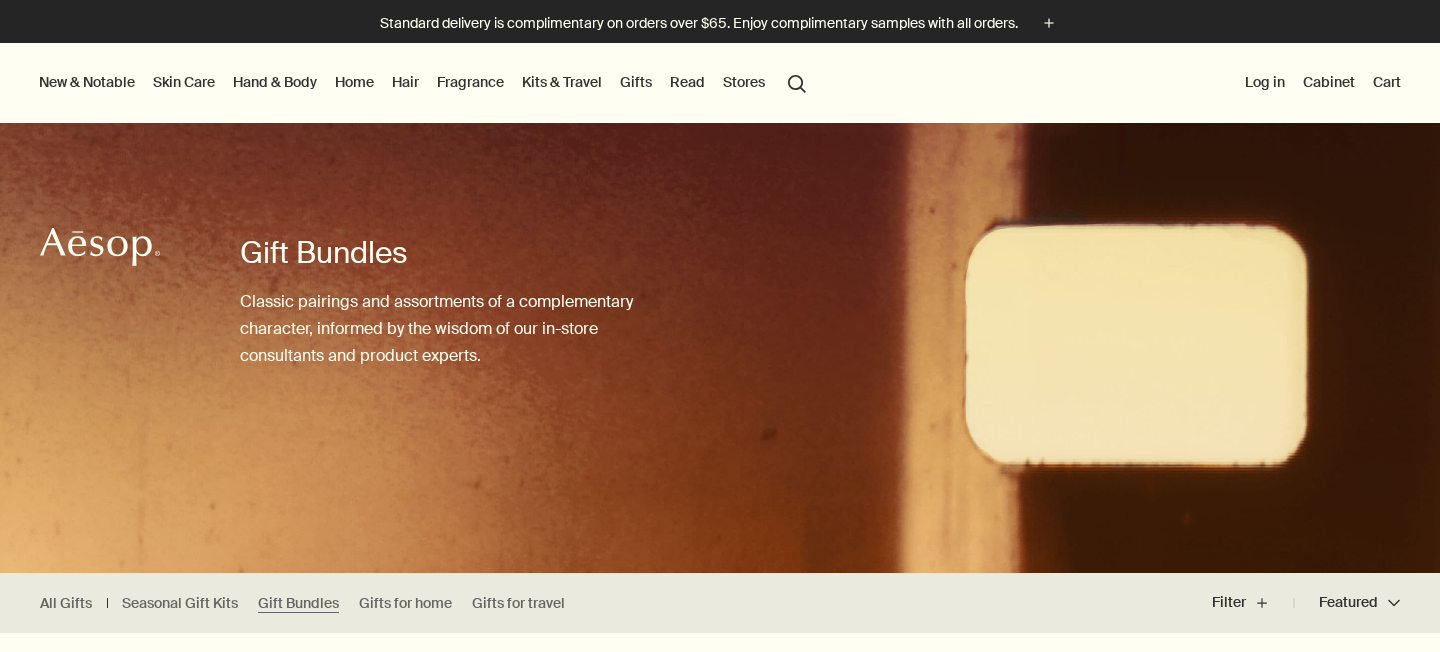 scroll, scrollTop: 0, scrollLeft: 0, axis: both 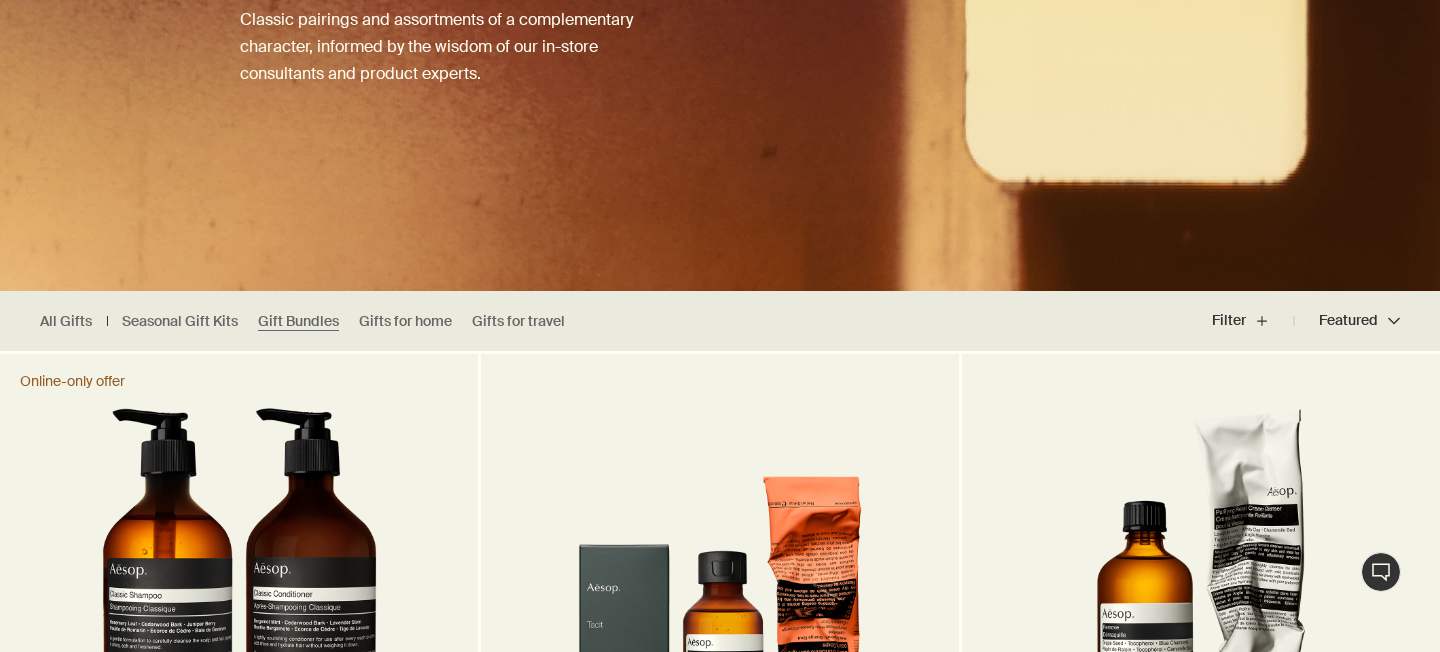 click on "Featured Featured chevron" at bounding box center (1347, 321) 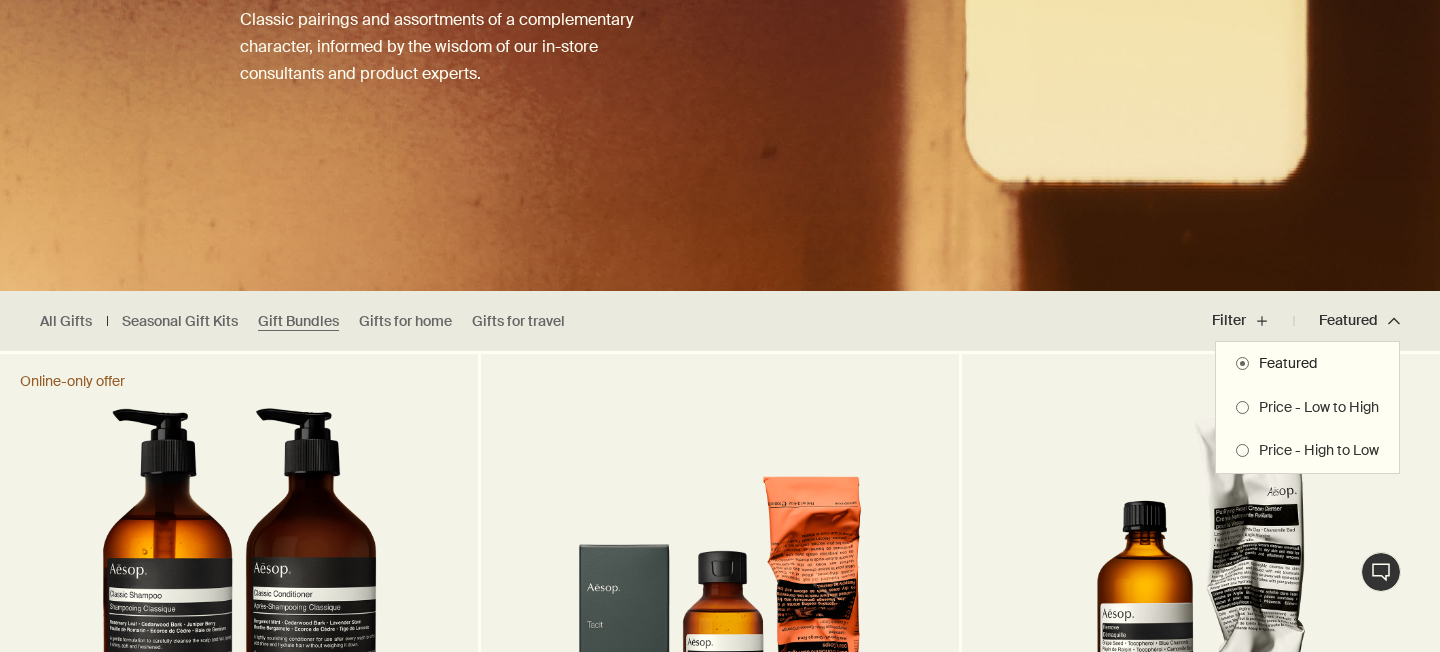 click on "Price - Low to High" at bounding box center (1314, 408) 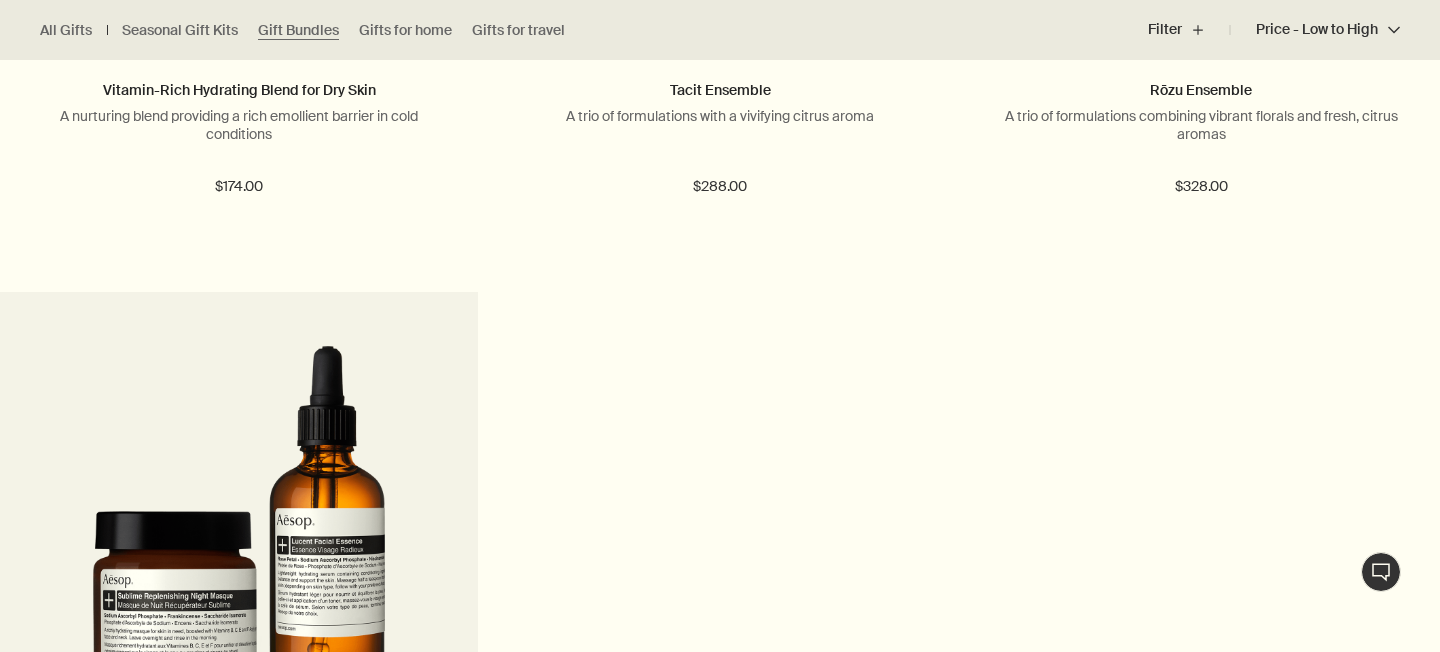 scroll, scrollTop: 0, scrollLeft: 0, axis: both 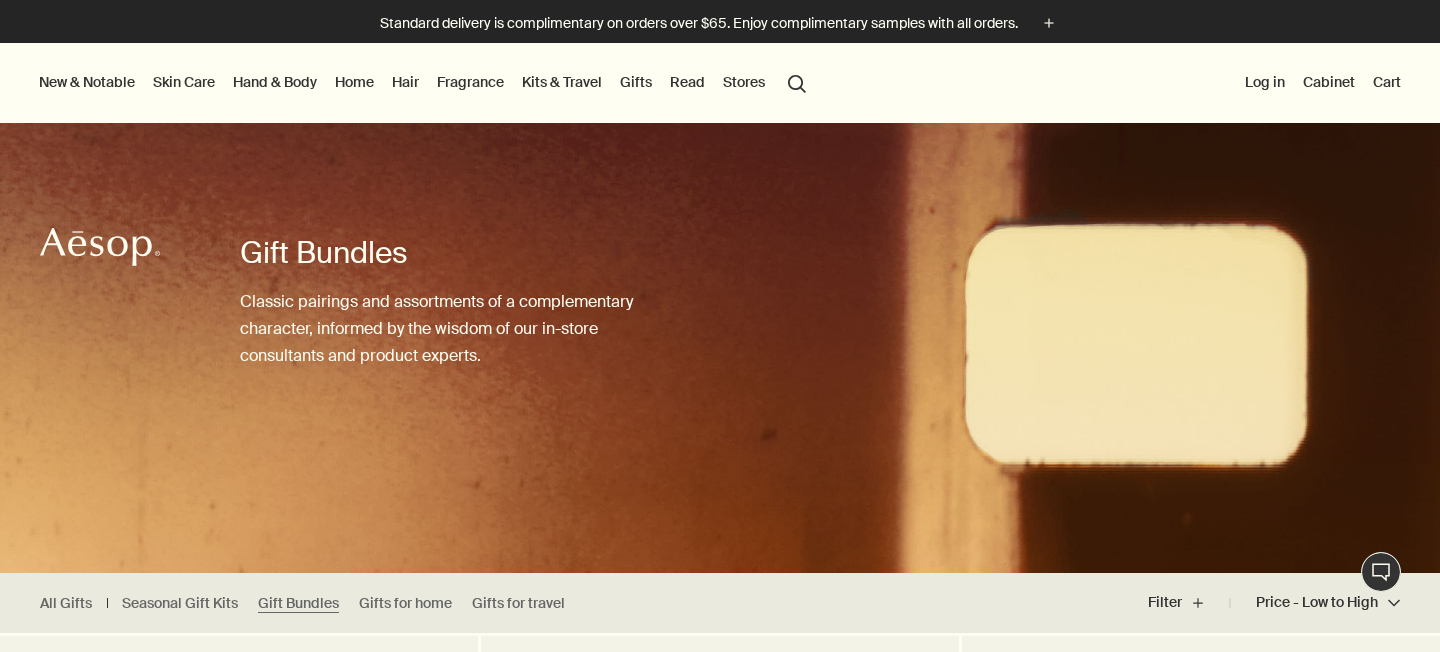 click on "Kits & Travel" at bounding box center (562, 82) 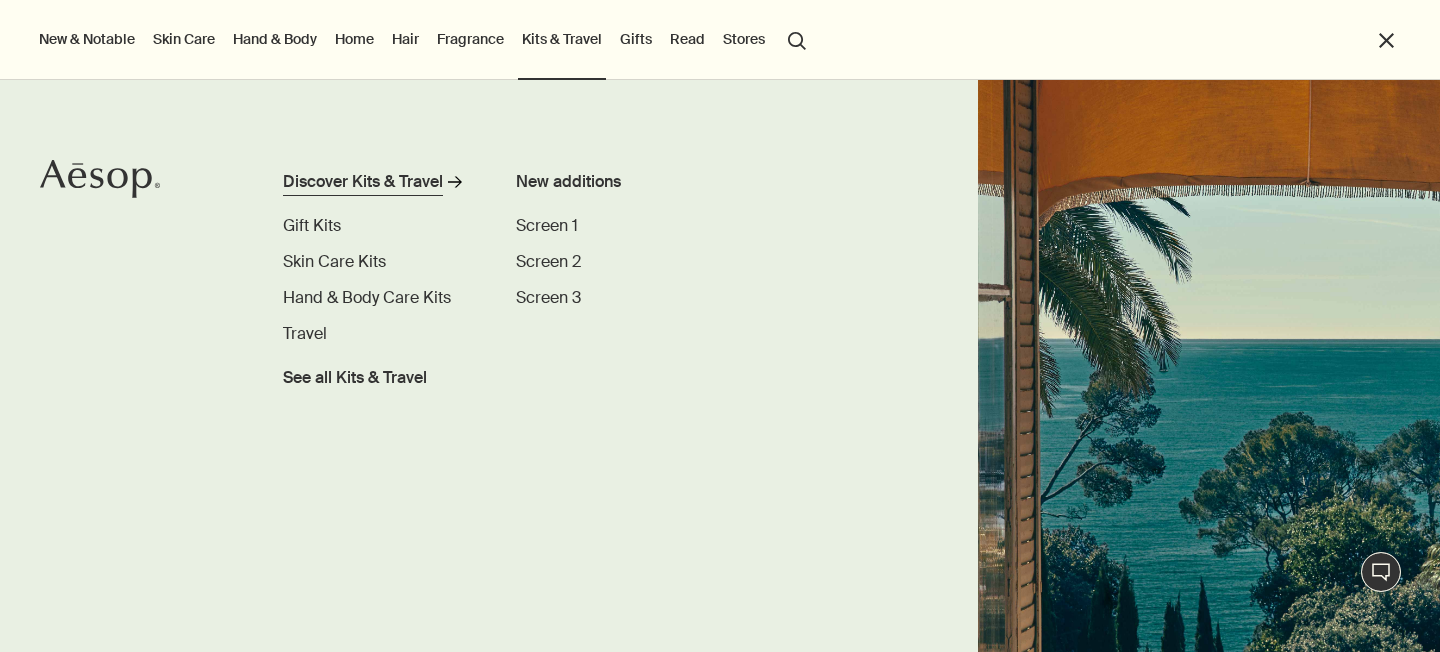 click on "Discover Kits & Travel" at bounding box center [363, 182] 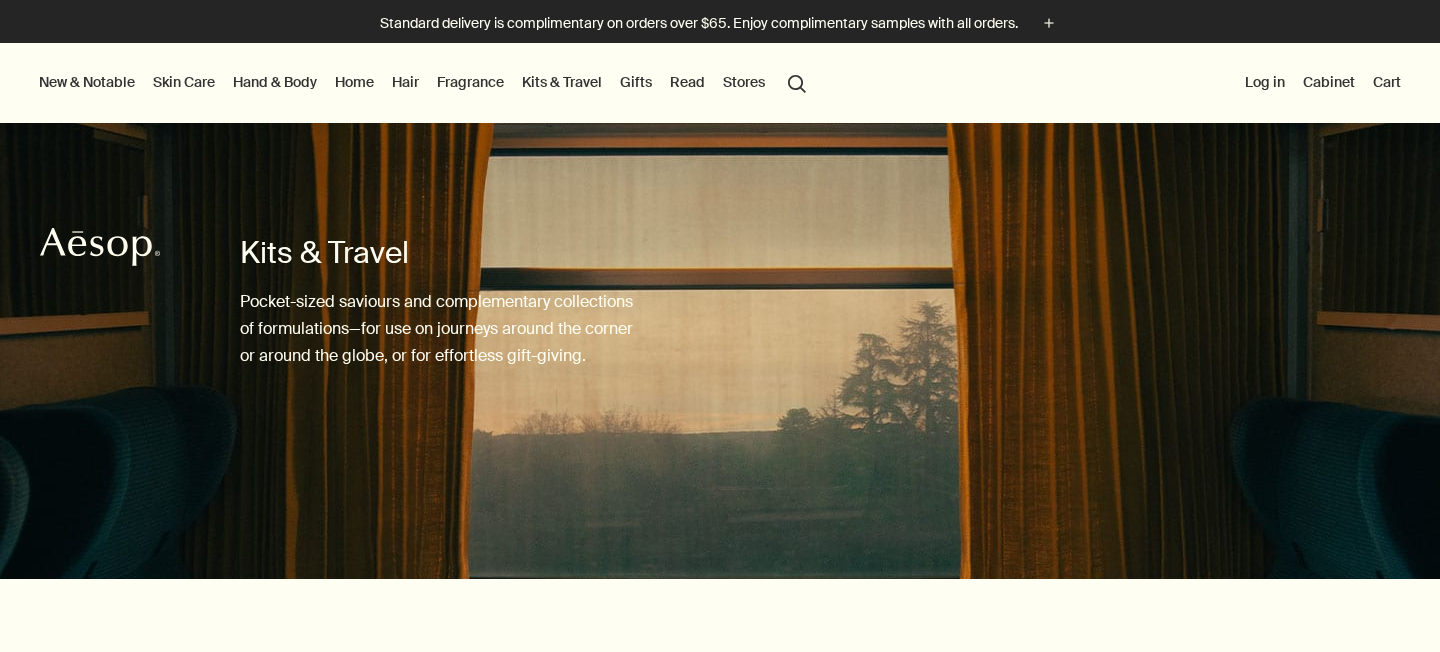 scroll, scrollTop: 0, scrollLeft: 0, axis: both 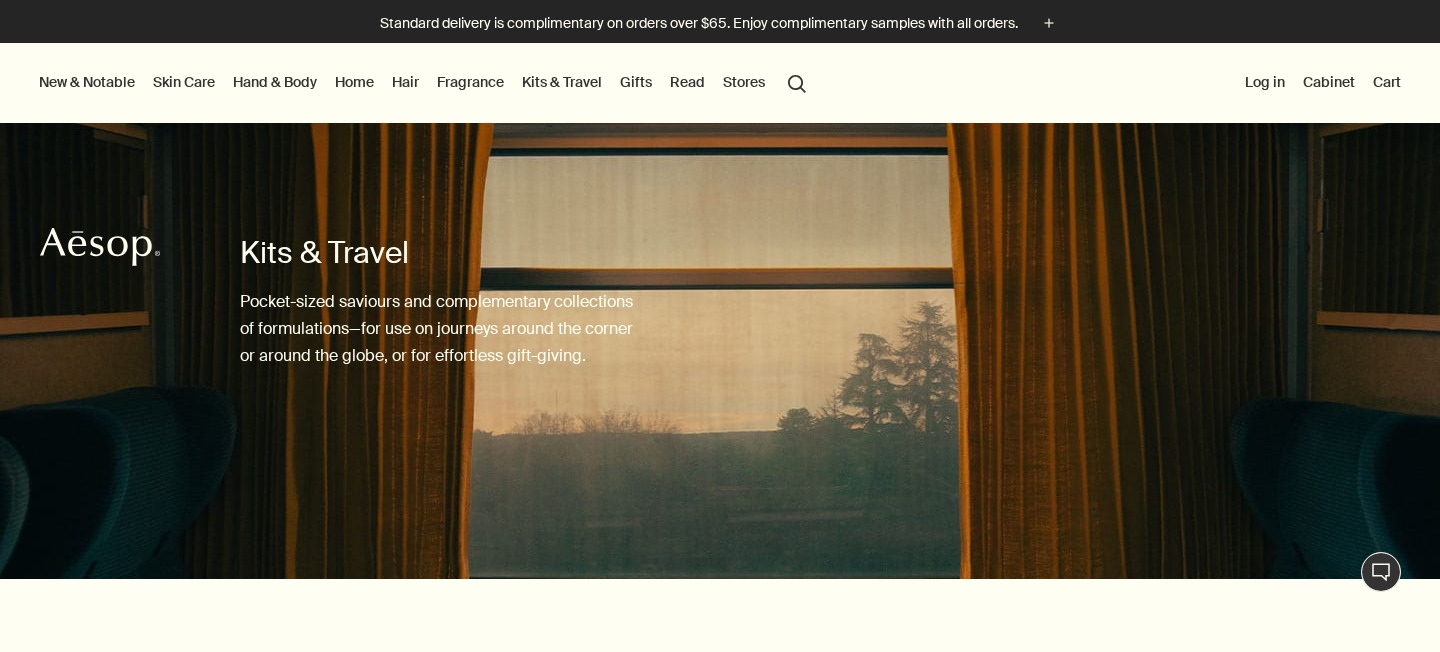 click on "Fragrance" at bounding box center [470, 82] 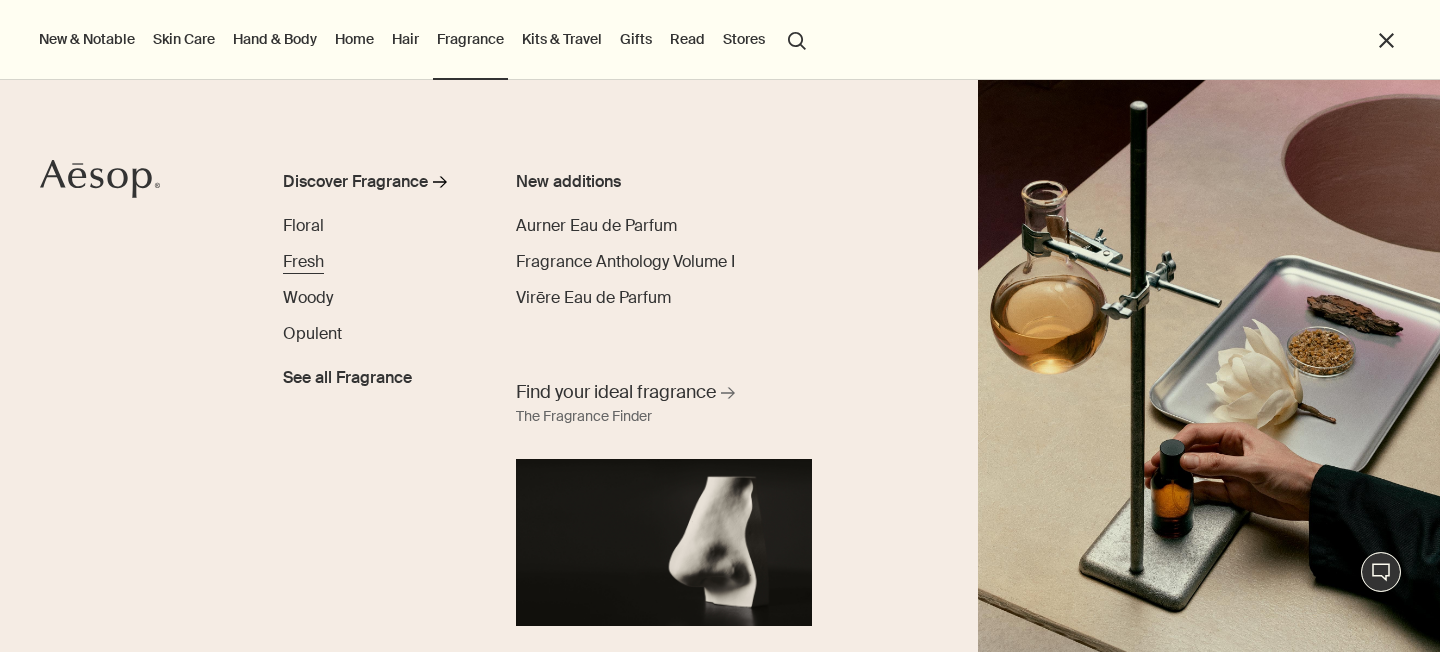 click on "Fresh" at bounding box center [303, 261] 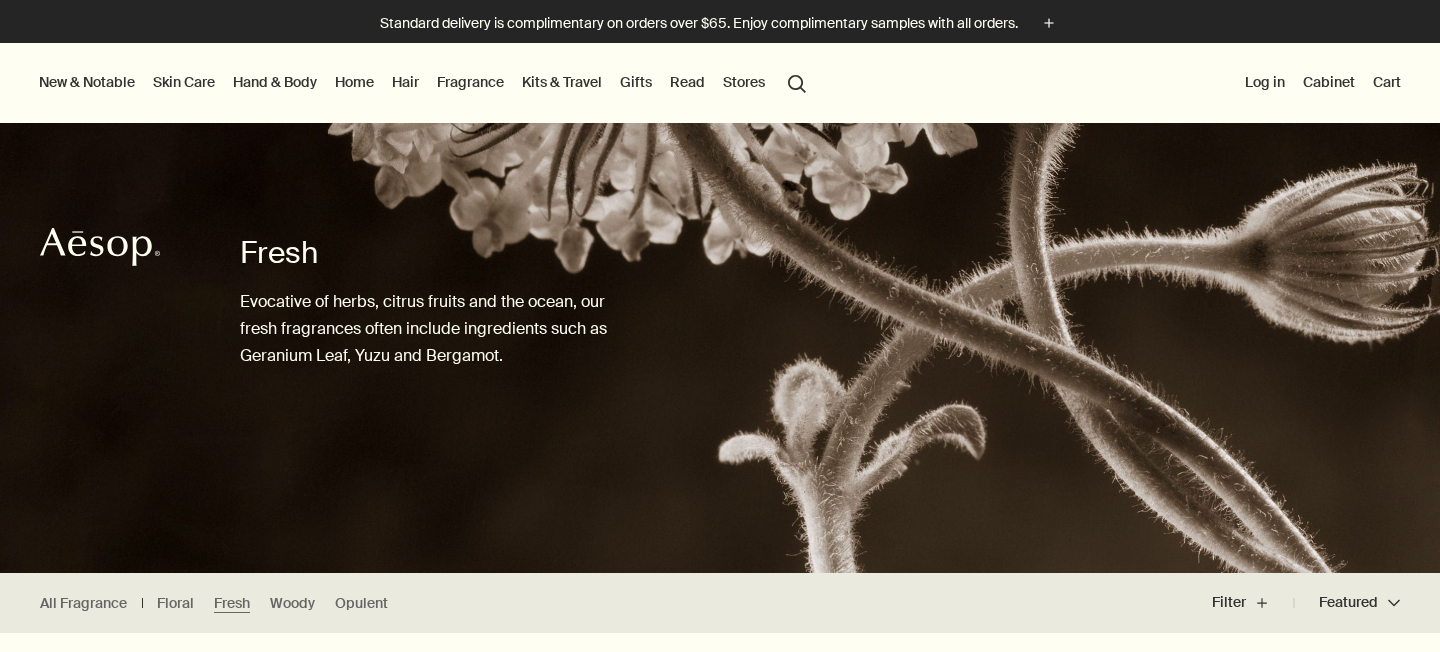 scroll, scrollTop: 0, scrollLeft: 0, axis: both 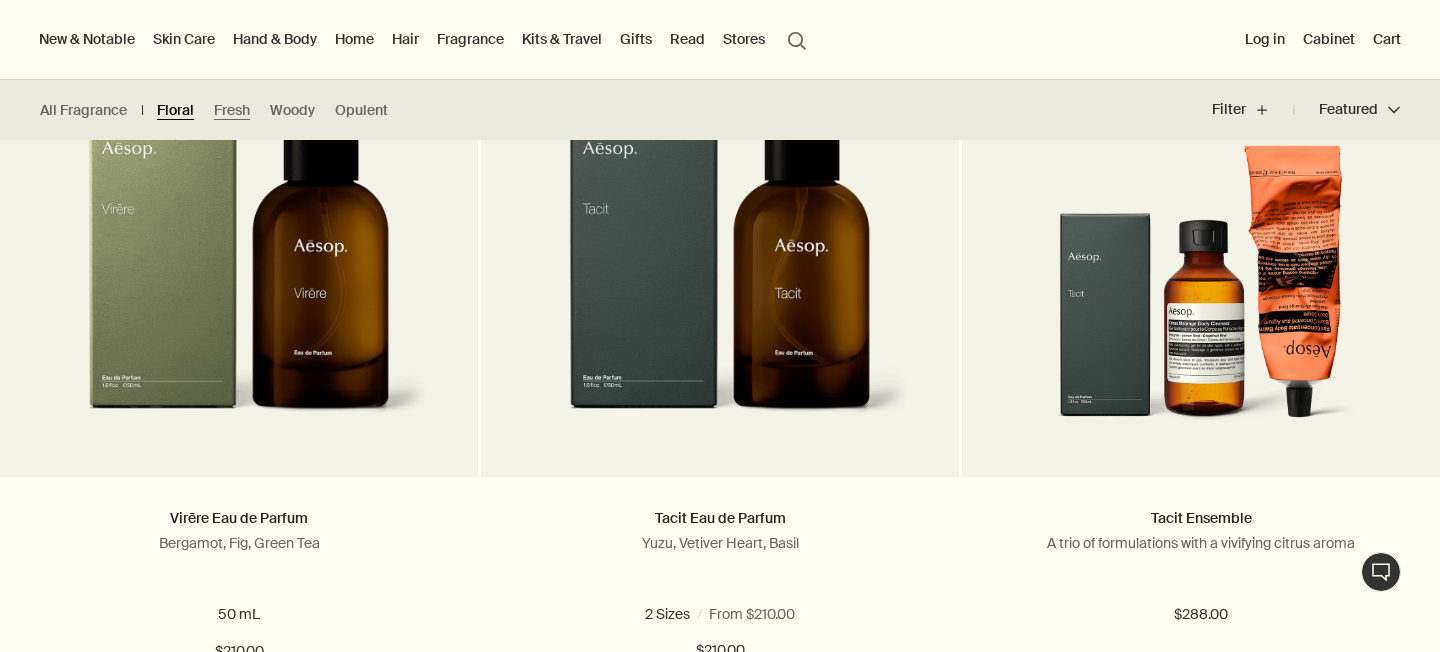 click on "Floral" at bounding box center [175, 110] 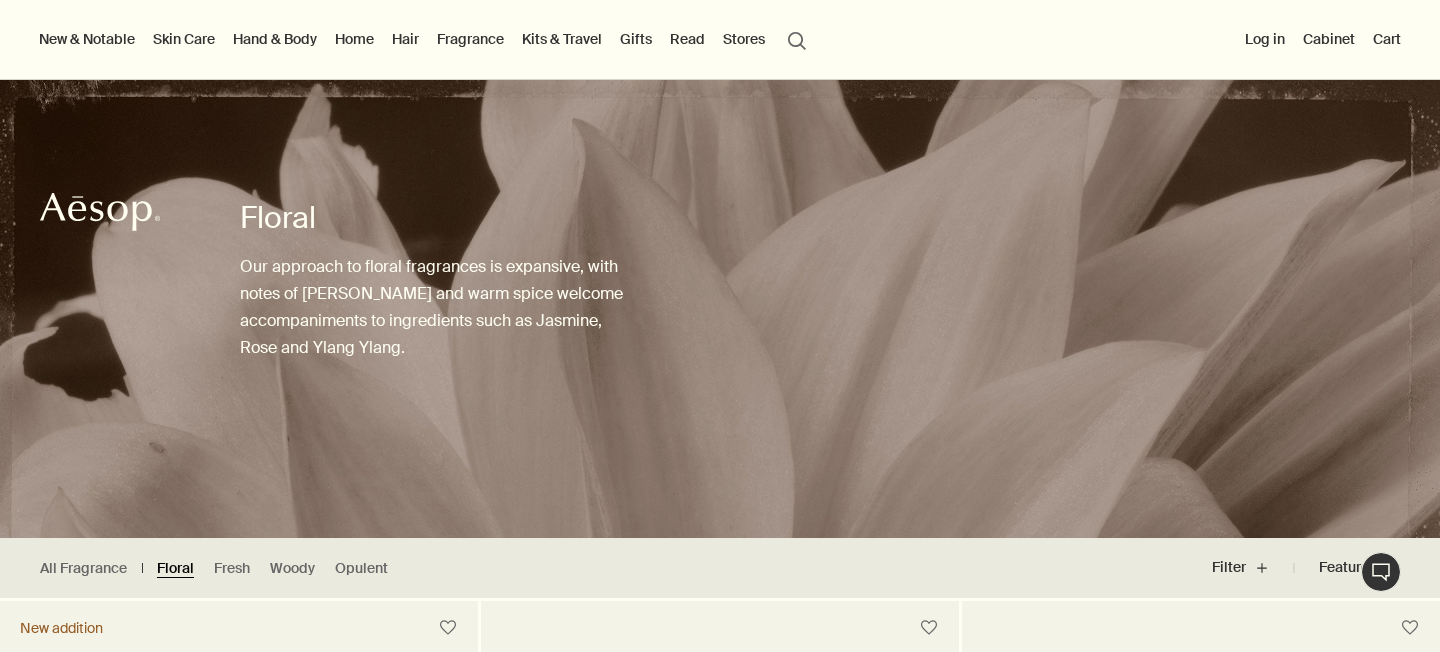 scroll, scrollTop: 0, scrollLeft: 0, axis: both 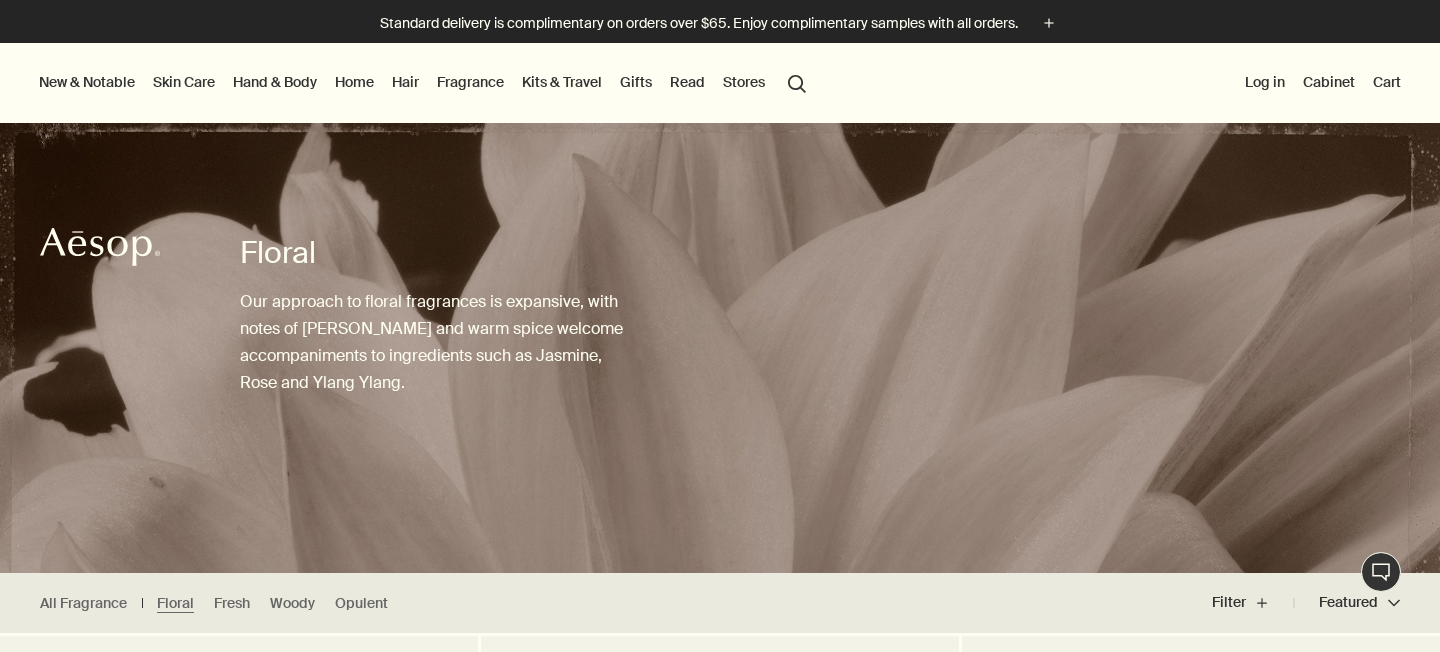click on "Hair" at bounding box center (405, 82) 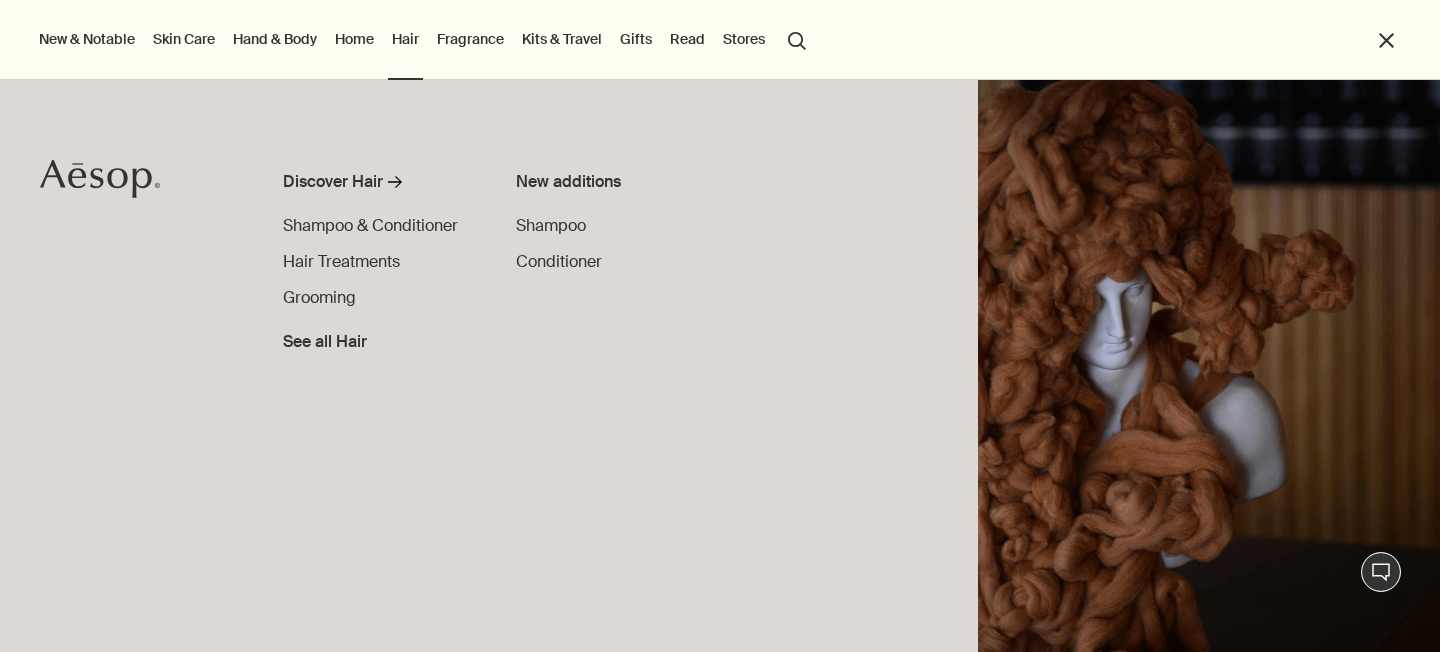 click on "Gifts" at bounding box center (636, 39) 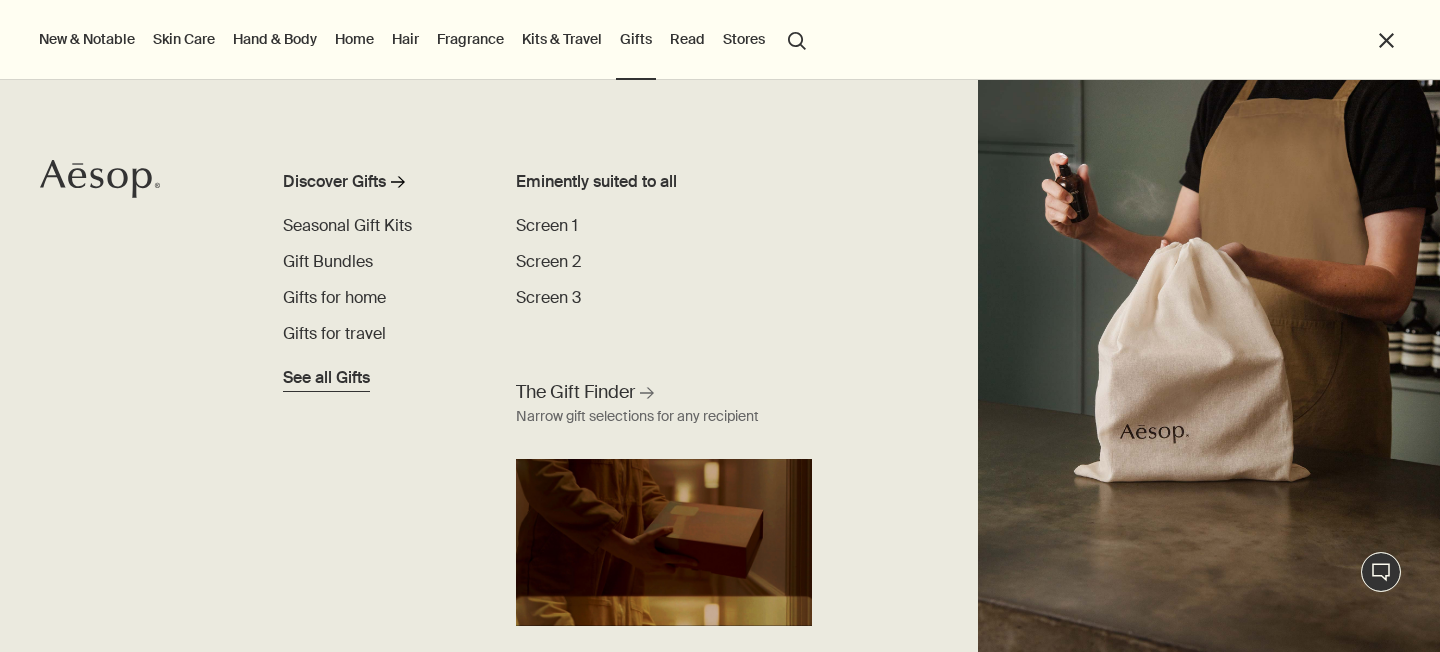 click on "See all Gifts" at bounding box center [326, 378] 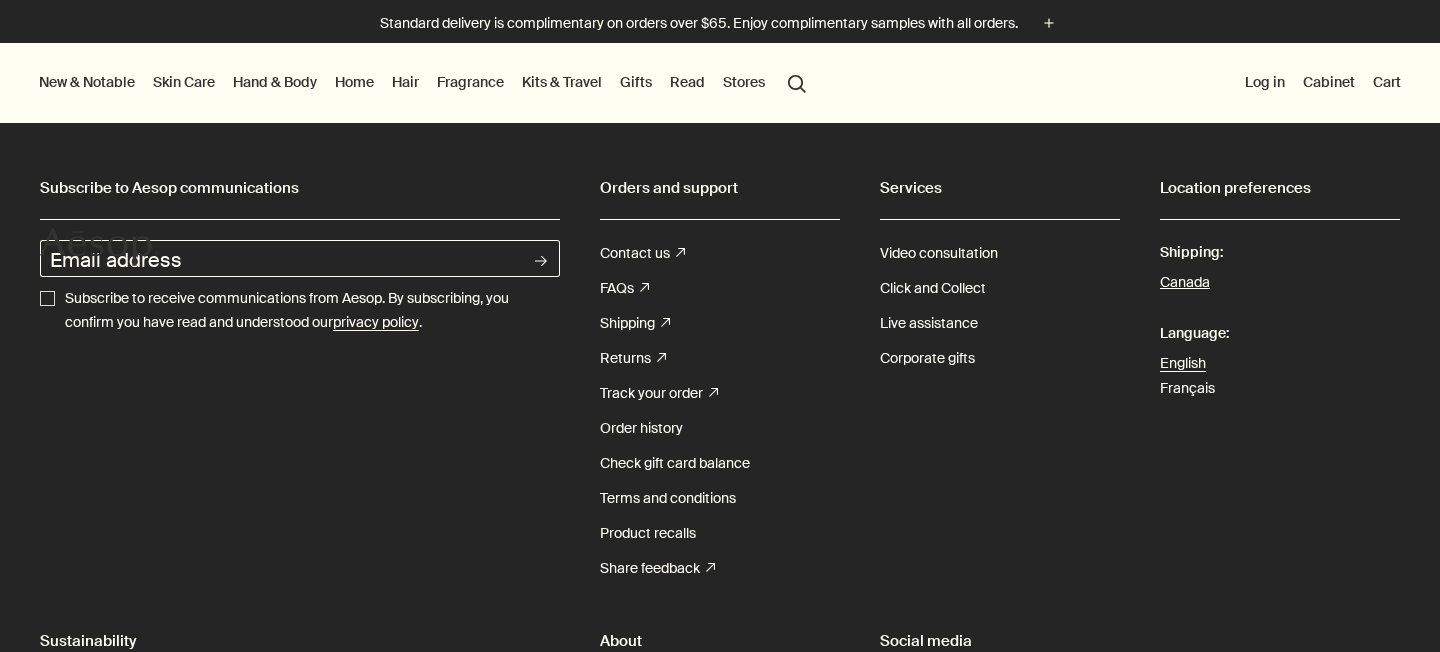 scroll, scrollTop: 0, scrollLeft: 0, axis: both 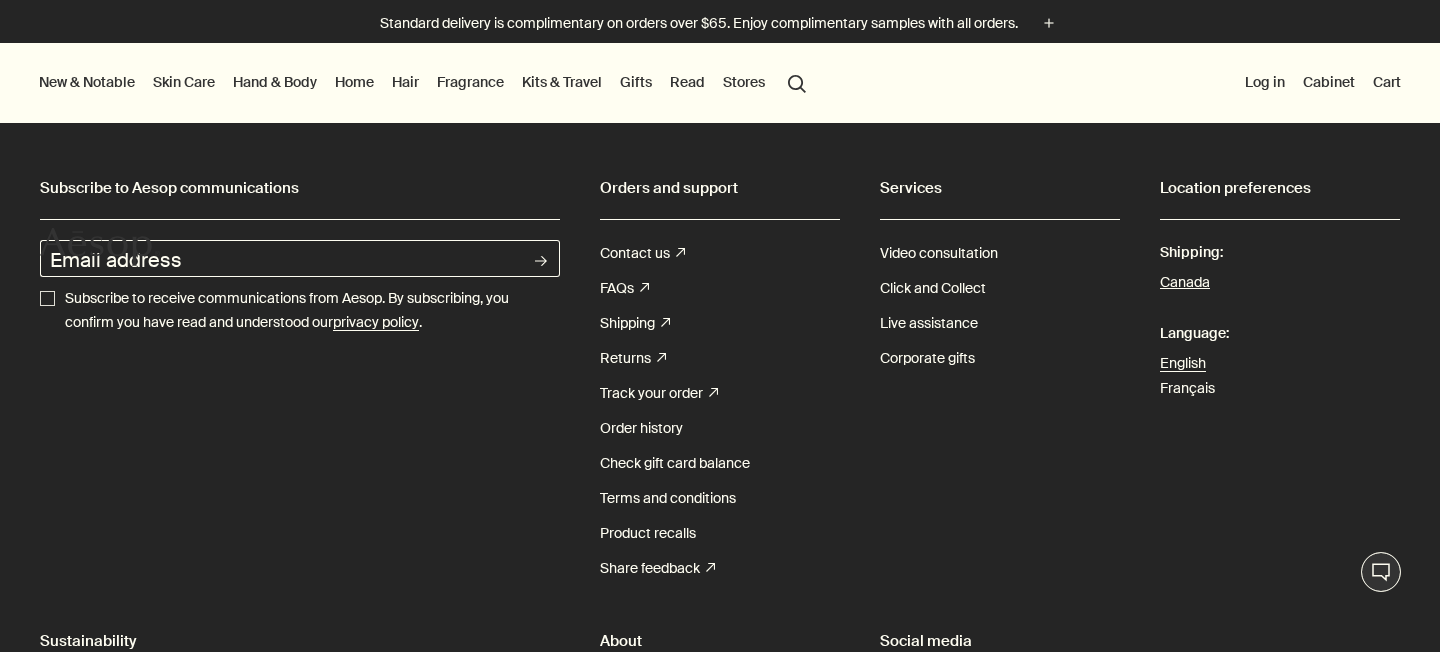 click on "Gifts" at bounding box center (636, 82) 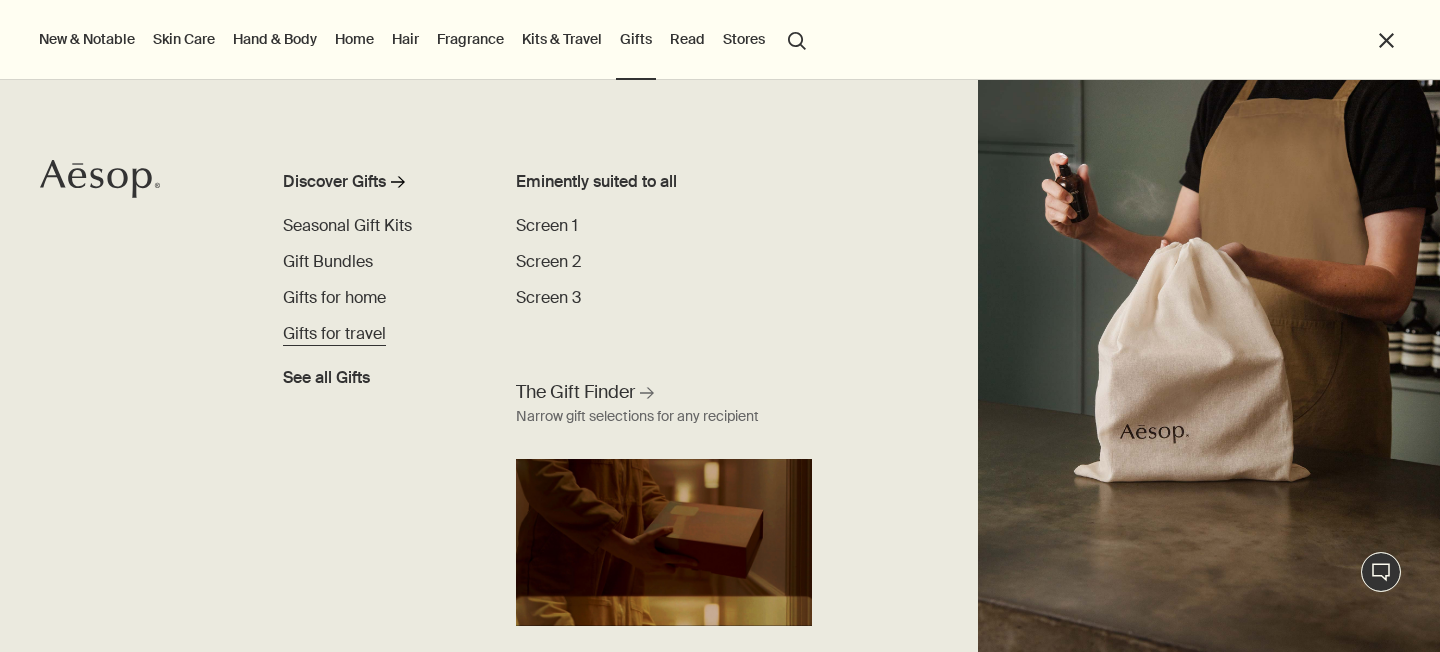 click on "Gifts for travel" at bounding box center (334, 333) 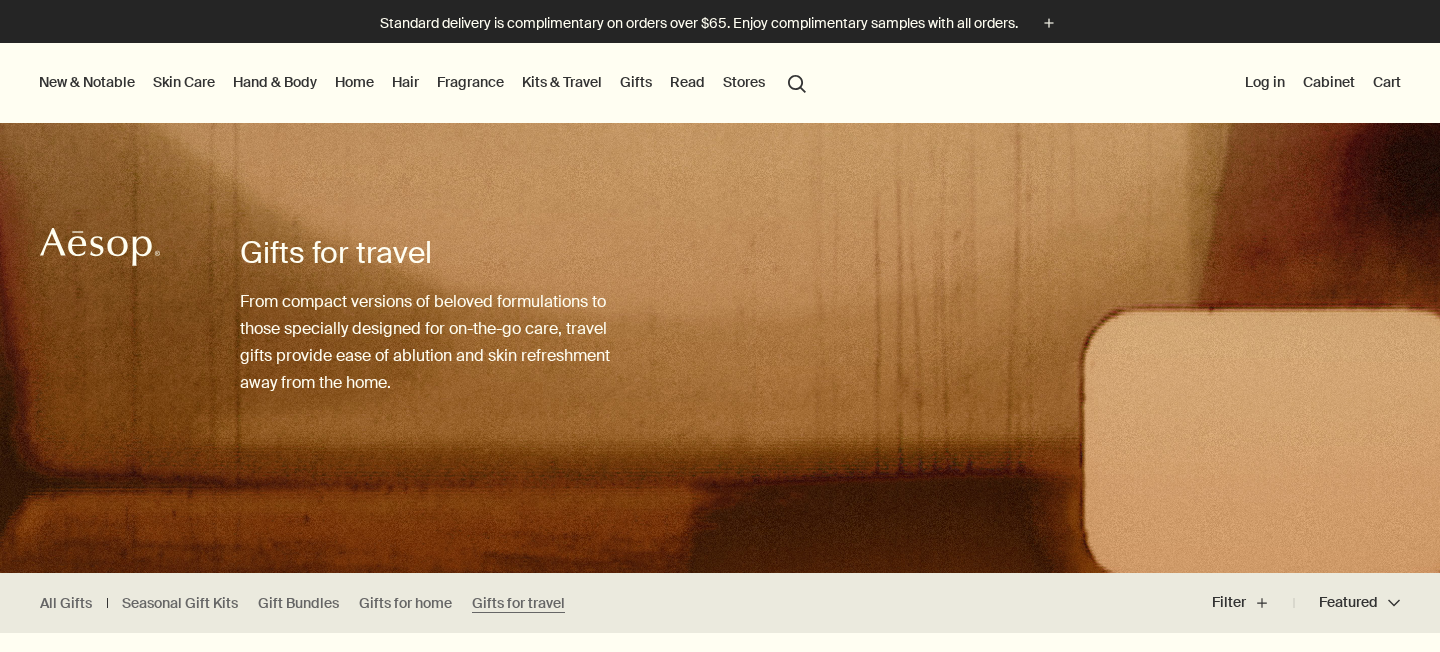 scroll, scrollTop: 0, scrollLeft: 0, axis: both 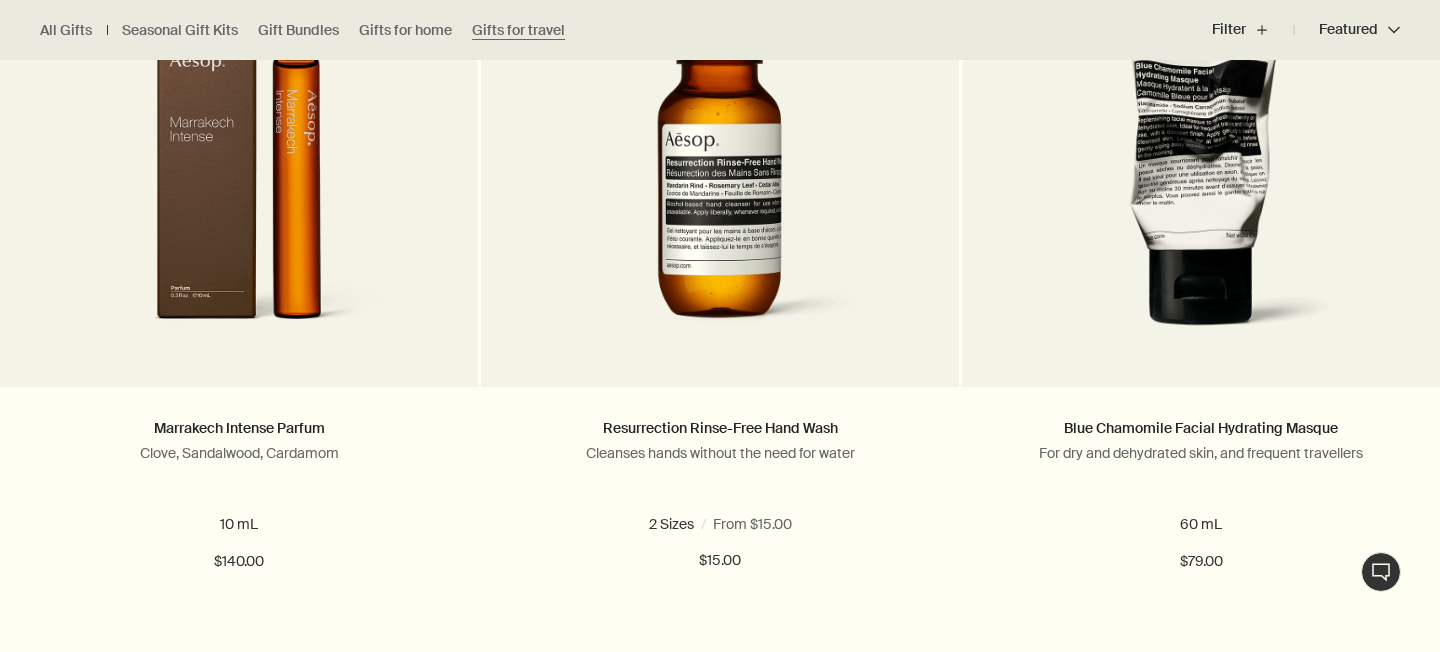 click on "Featured Featured chevron" at bounding box center [1347, 30] 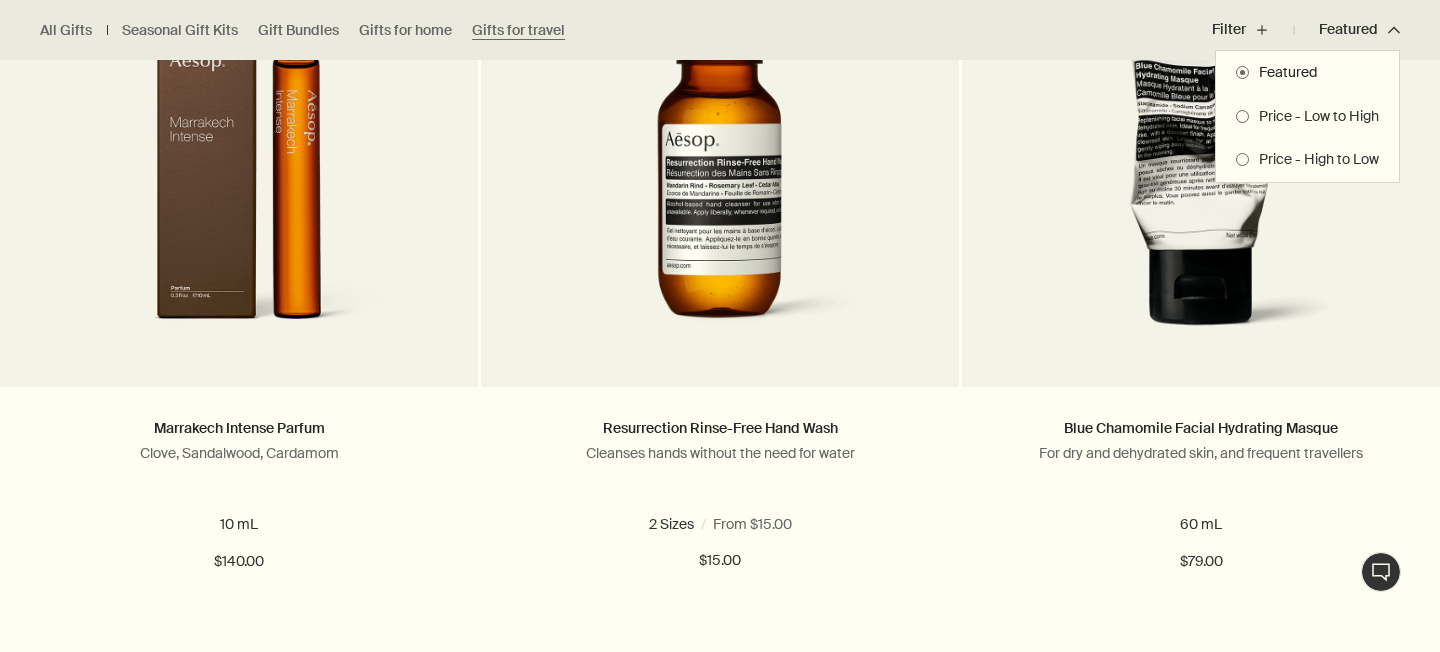 click on "Price - Low to High" at bounding box center (1314, 117) 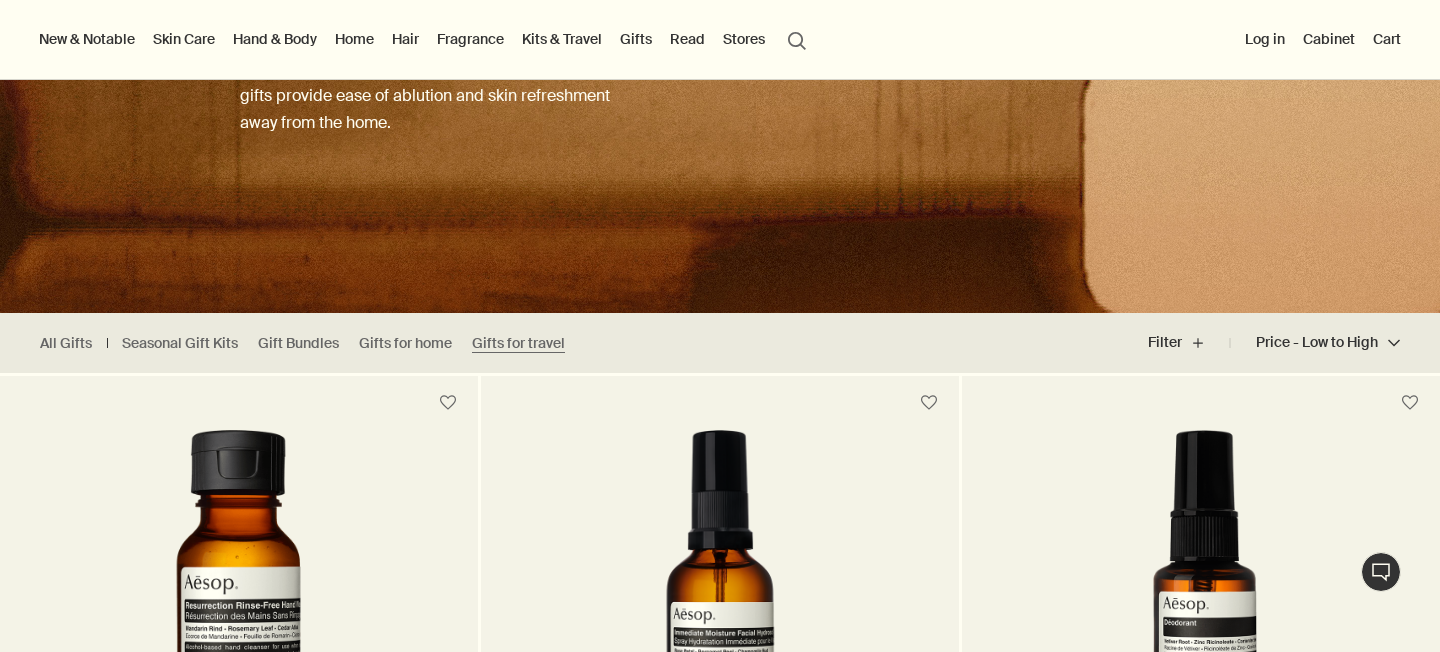 scroll, scrollTop: 0, scrollLeft: 0, axis: both 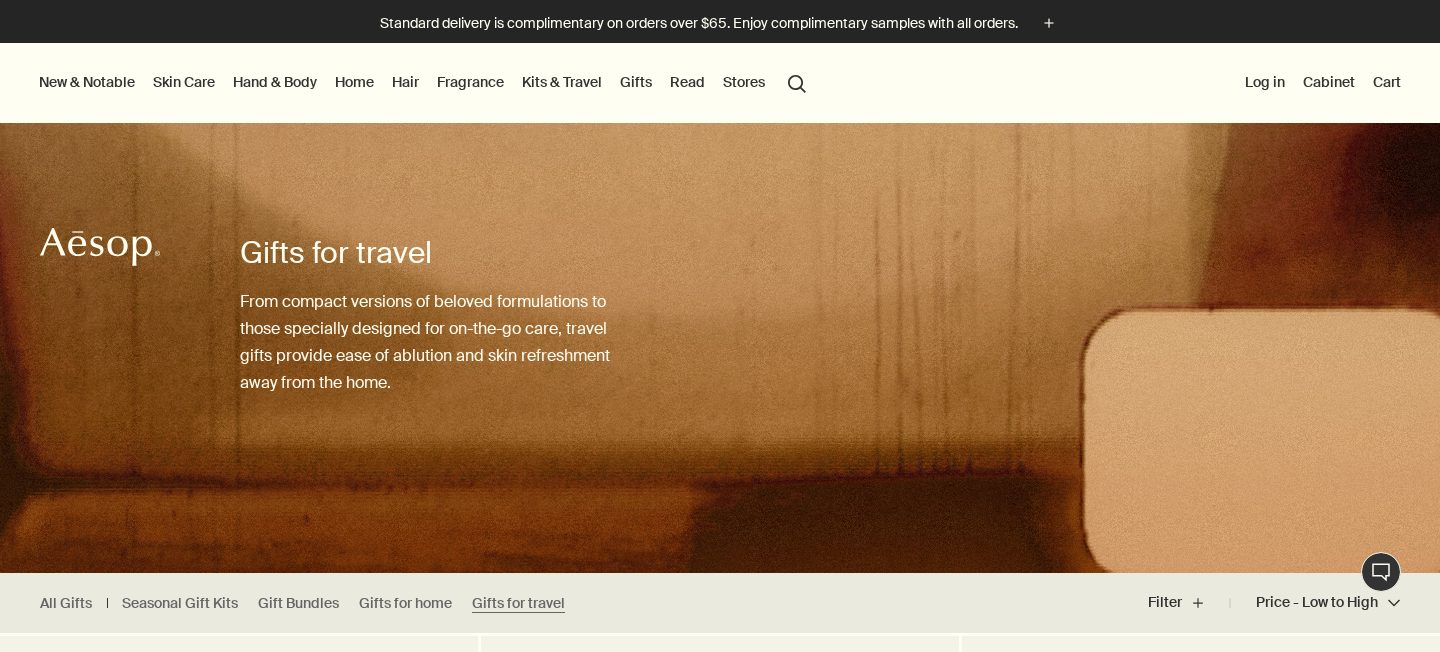 click on "Hand & Body" at bounding box center [275, 82] 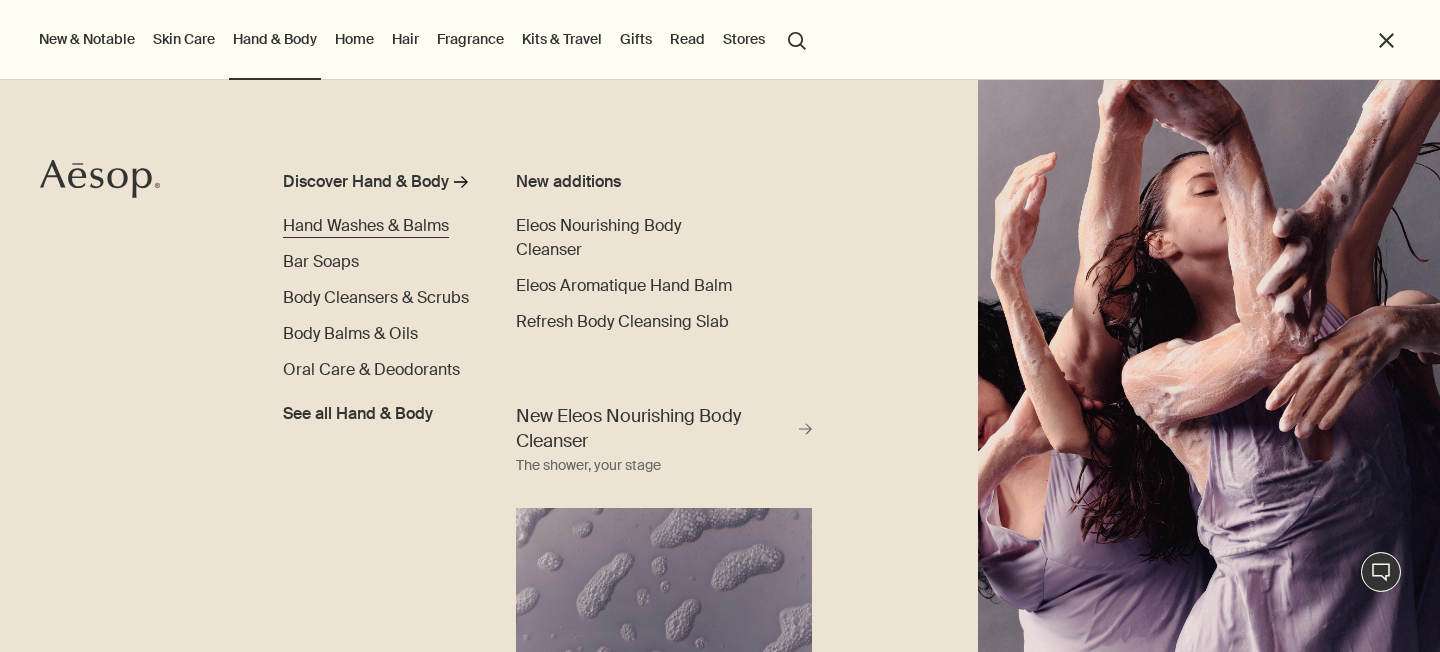 click on "Hand Washes & Balms" at bounding box center (366, 225) 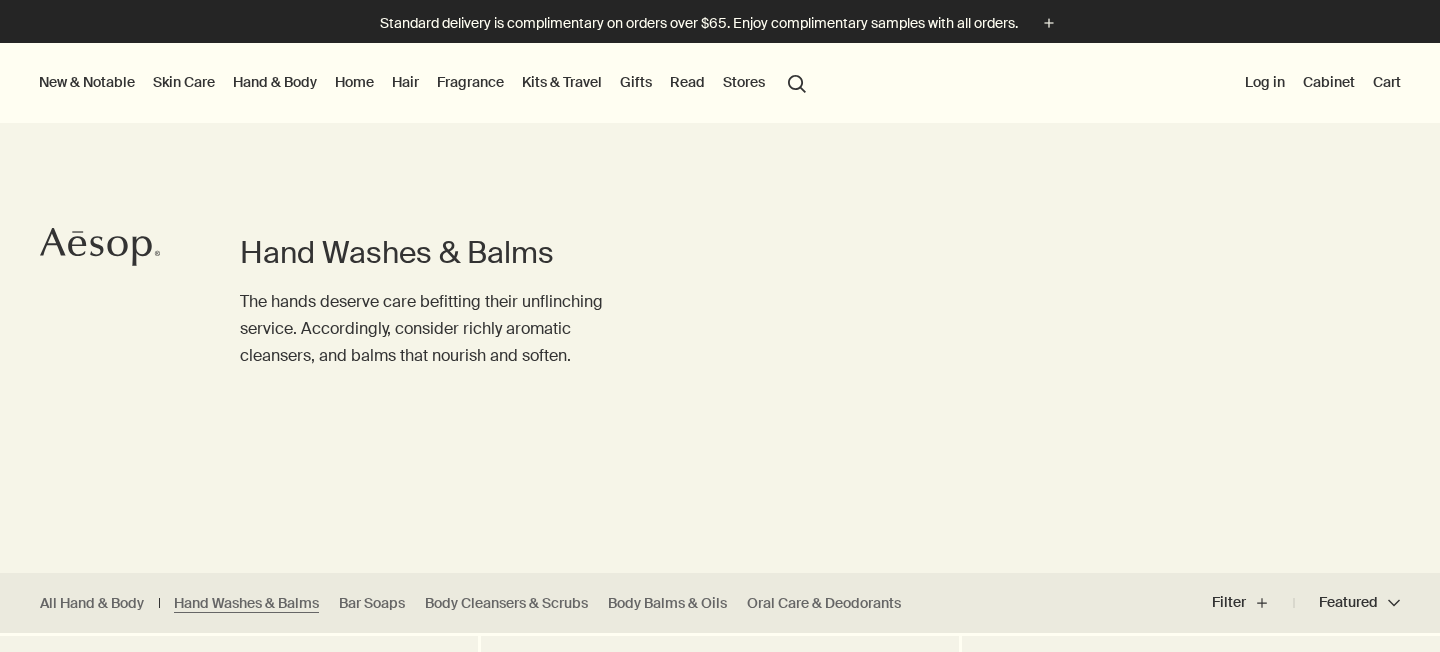 scroll, scrollTop: 308, scrollLeft: 0, axis: vertical 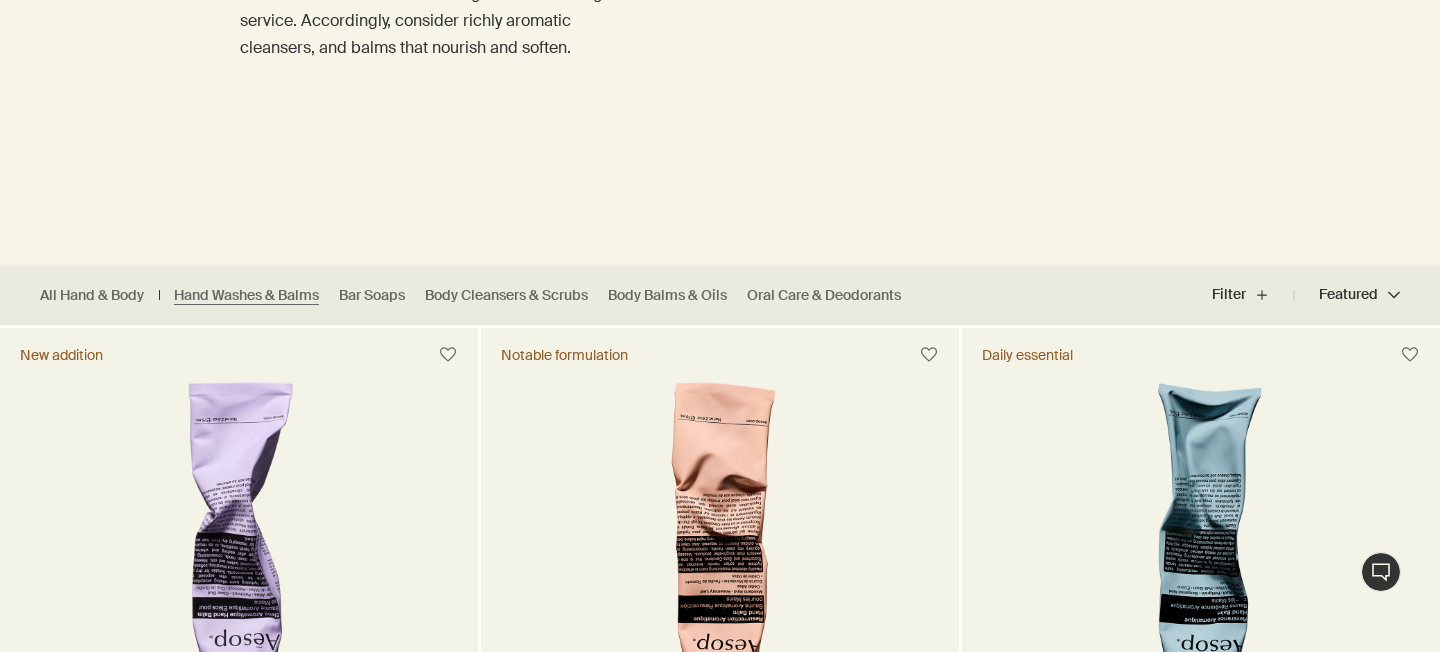 click on "Featured Featured chevron" at bounding box center [1347, 295] 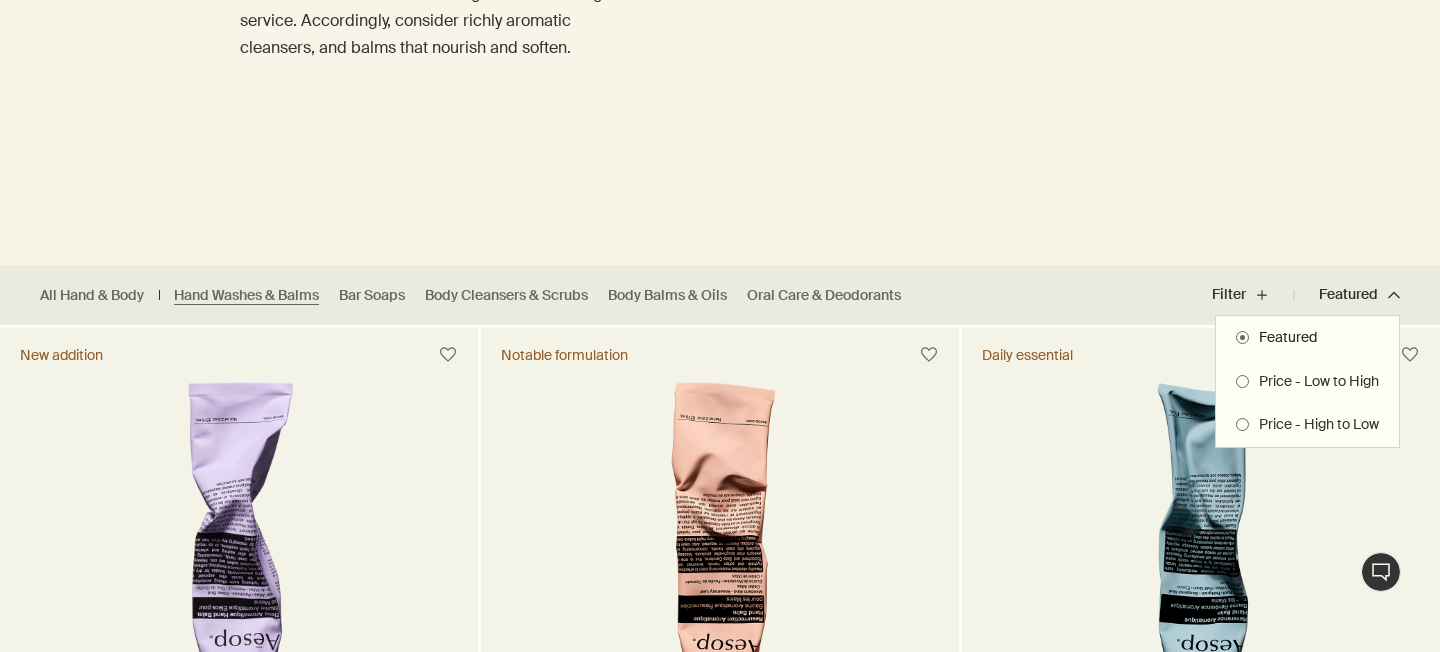 click on "Price - Low to High" at bounding box center [1314, 382] 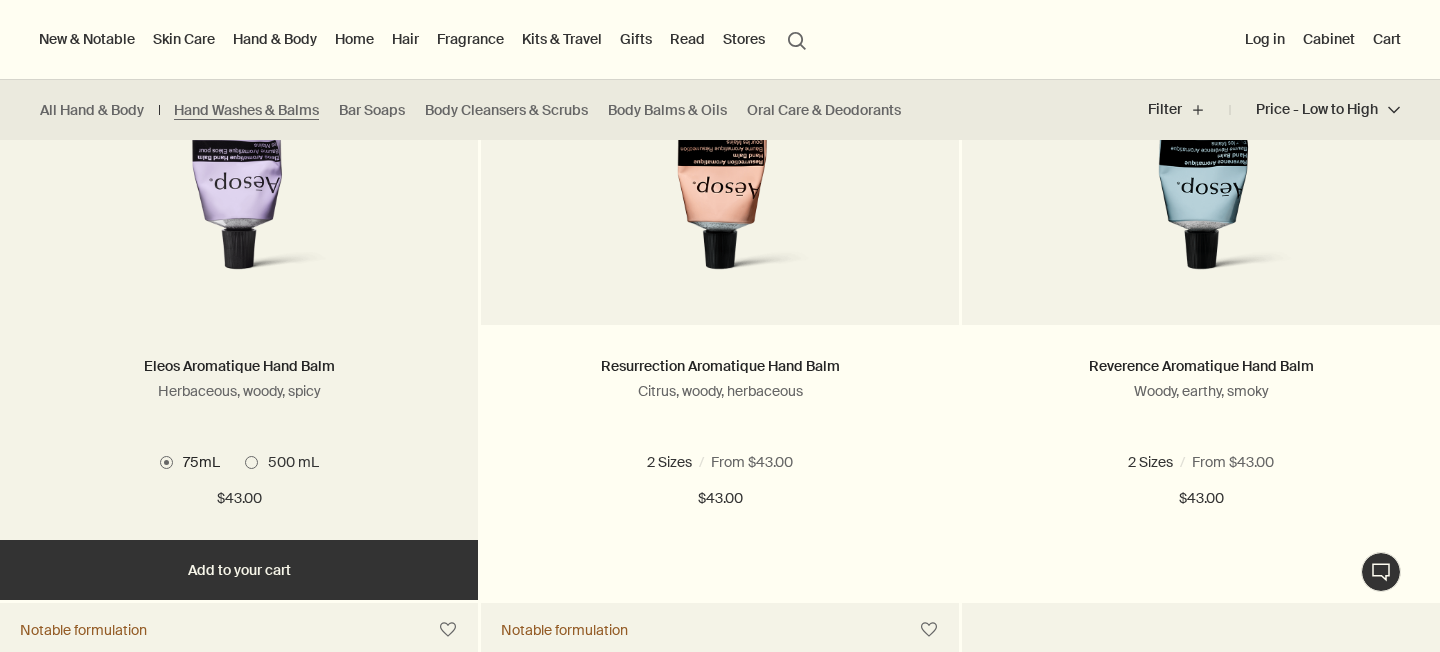 scroll, scrollTop: 1497, scrollLeft: 0, axis: vertical 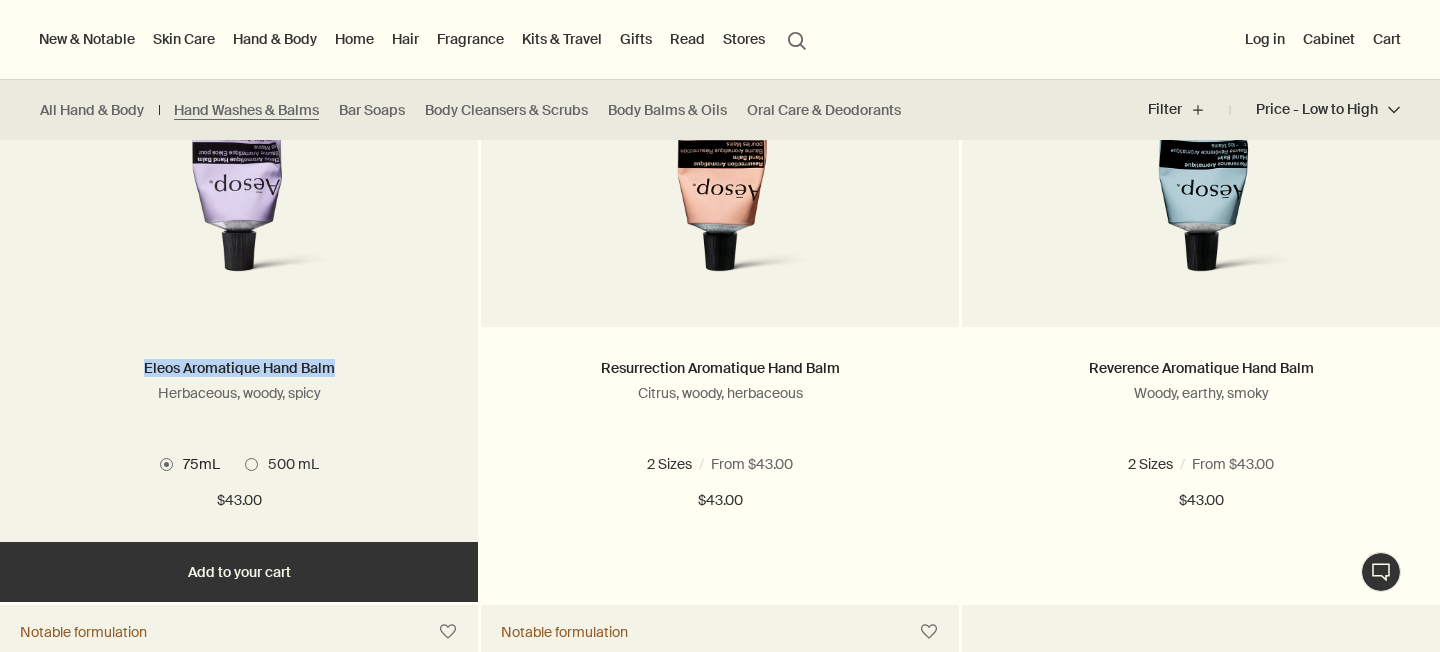 drag, startPoint x: 90, startPoint y: 369, endPoint x: 348, endPoint y: 377, distance: 258.124 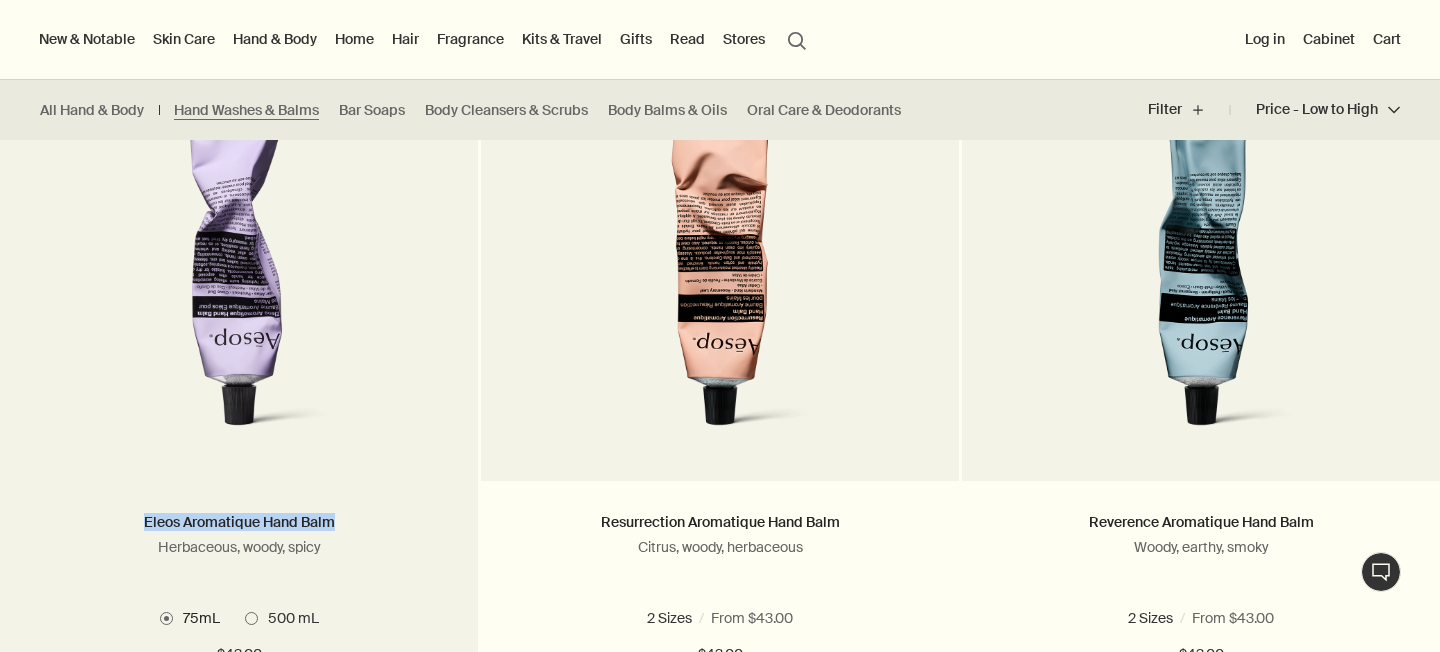 scroll, scrollTop: 1345, scrollLeft: 0, axis: vertical 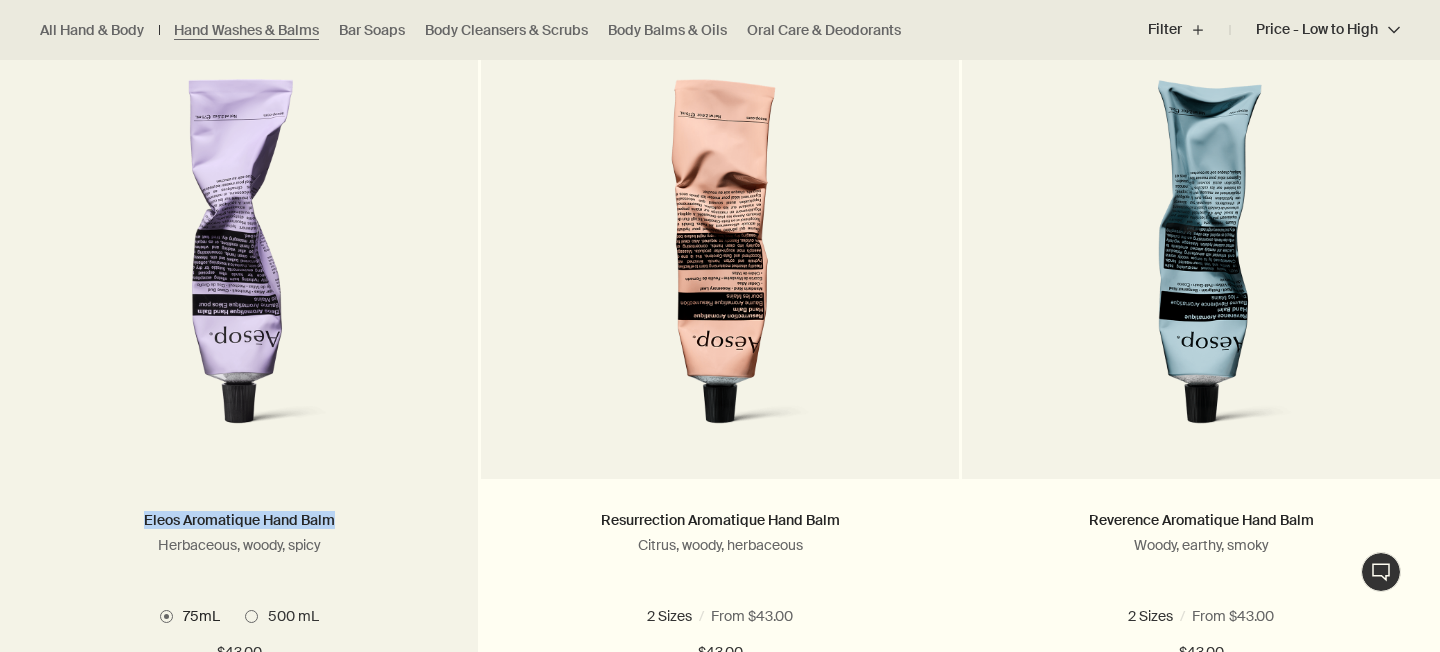 click at bounding box center [239, 264] 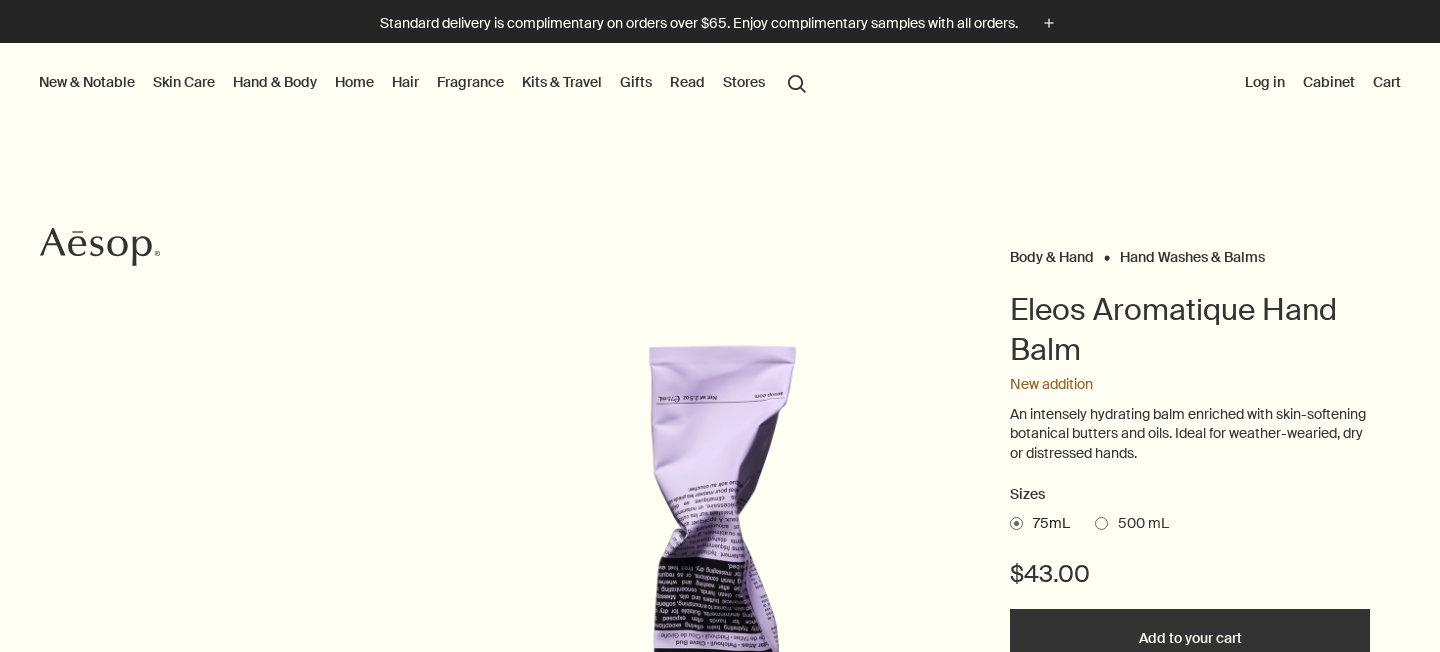 scroll, scrollTop: 36, scrollLeft: 0, axis: vertical 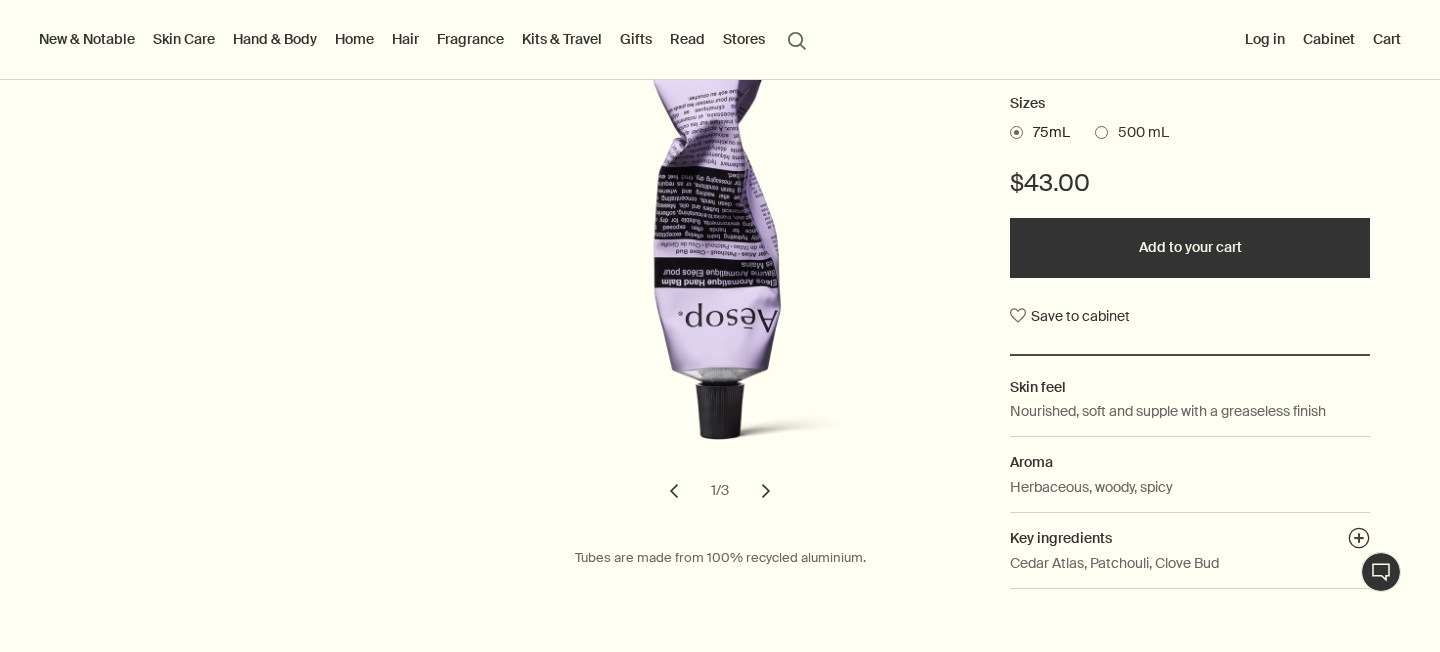 click on "chevron" at bounding box center [766, 491] 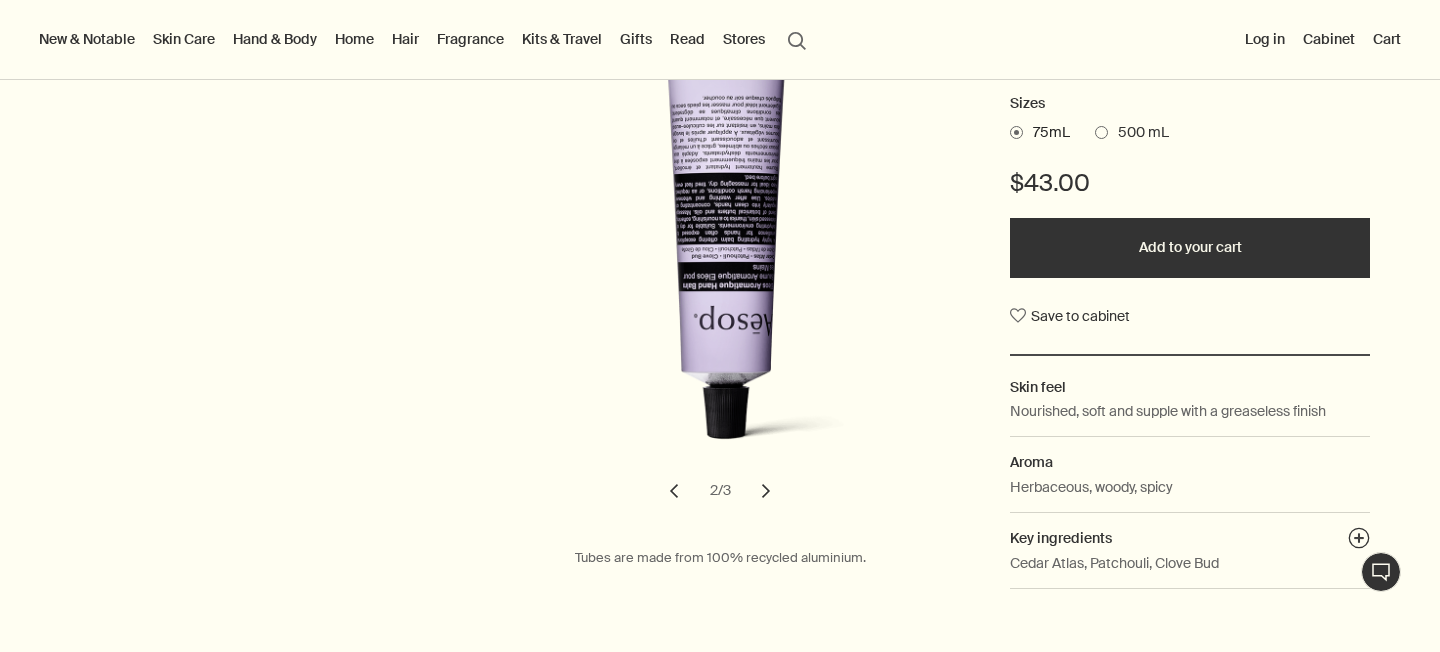 click on "chevron" at bounding box center [766, 491] 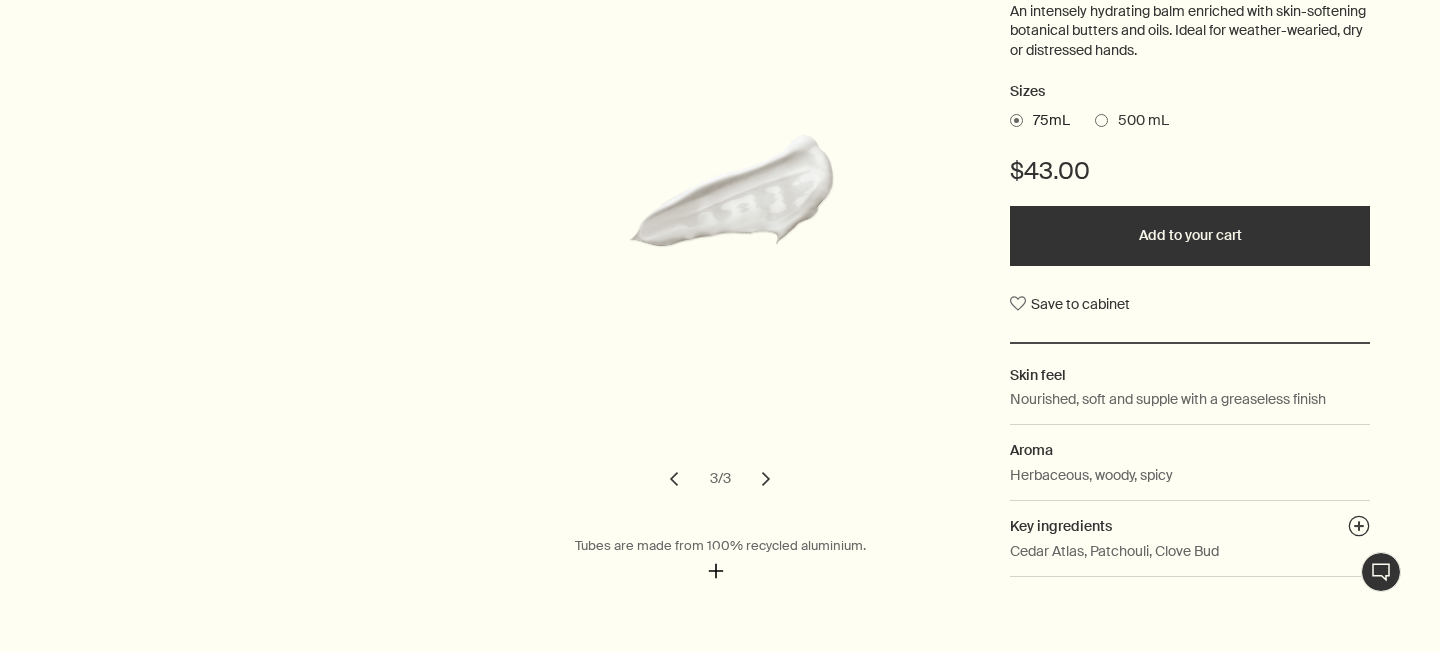 scroll, scrollTop: 416, scrollLeft: 0, axis: vertical 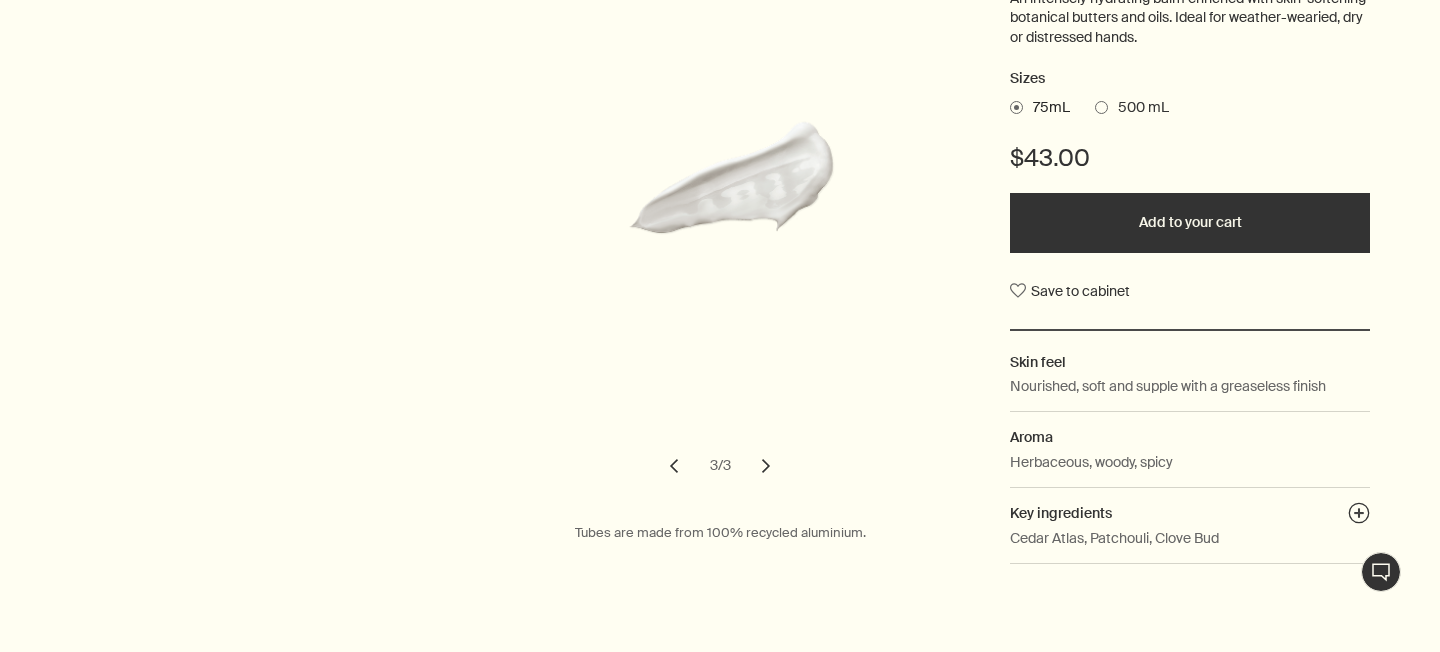 click on "chevron" at bounding box center (674, 466) 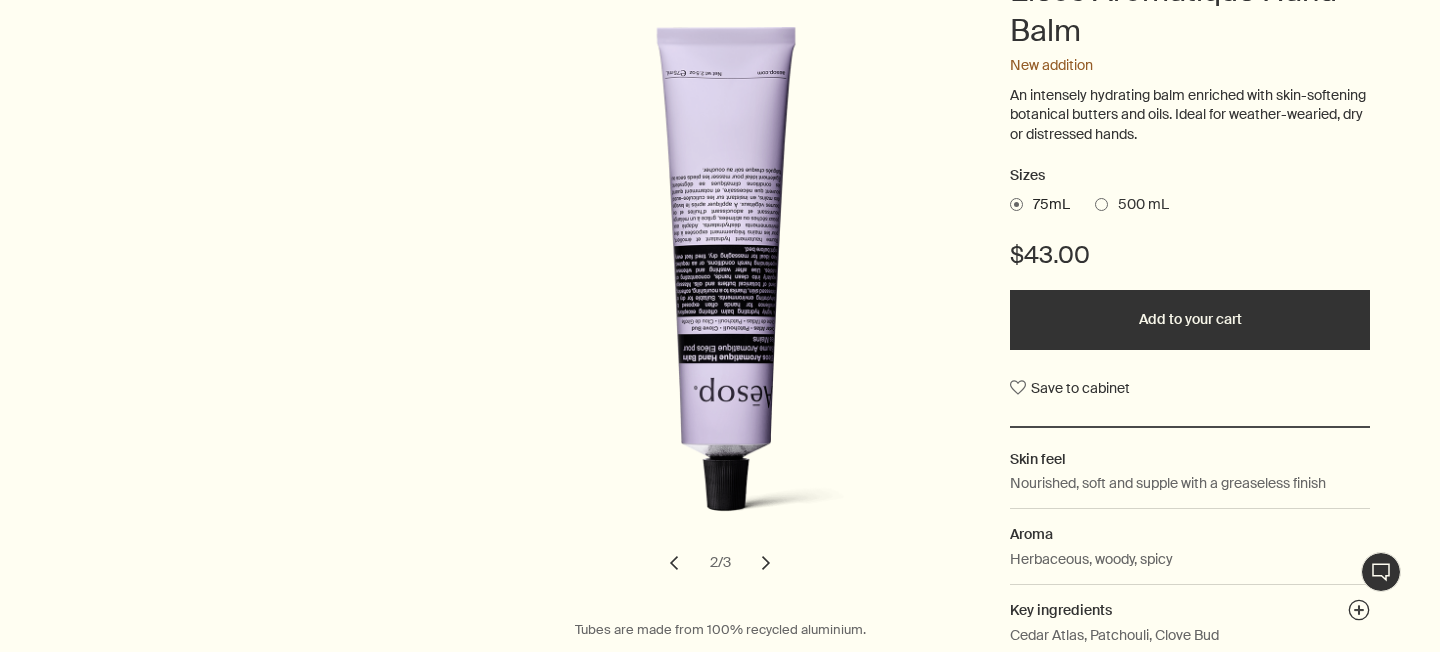 scroll, scrollTop: 345, scrollLeft: 0, axis: vertical 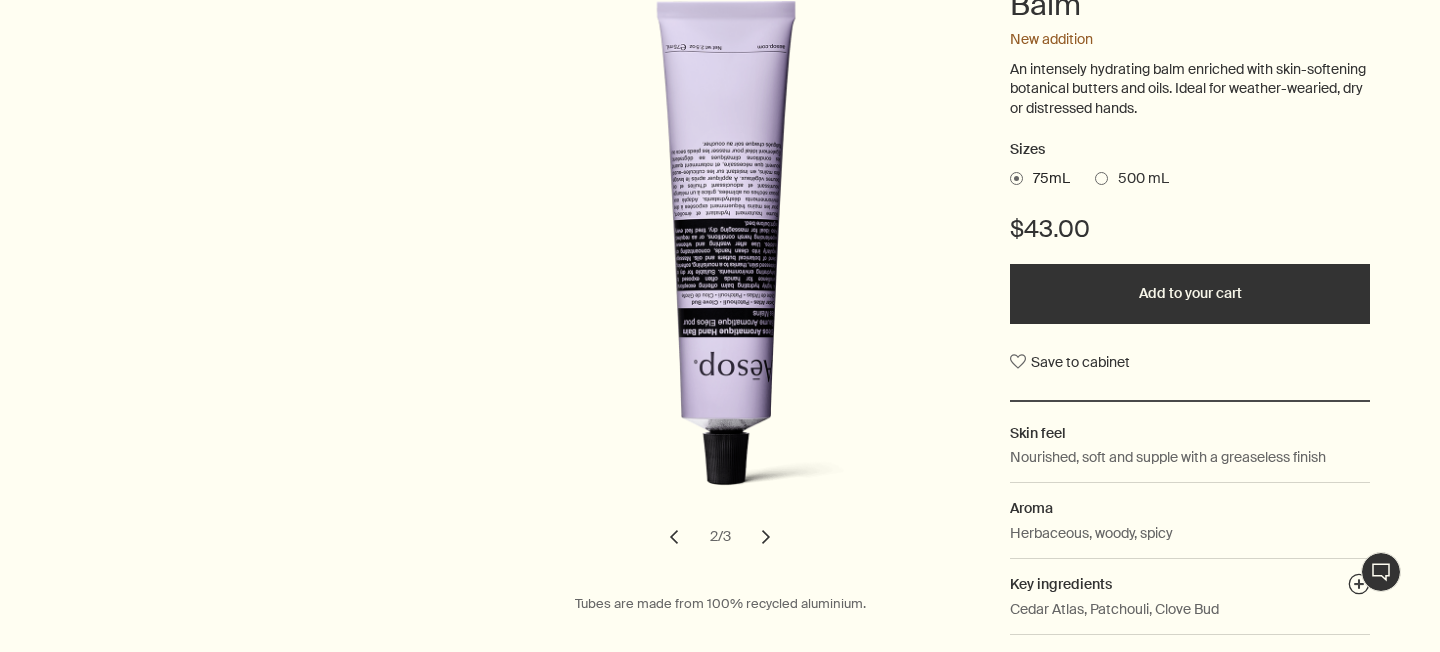 click on "500 mL" at bounding box center (1138, 179) 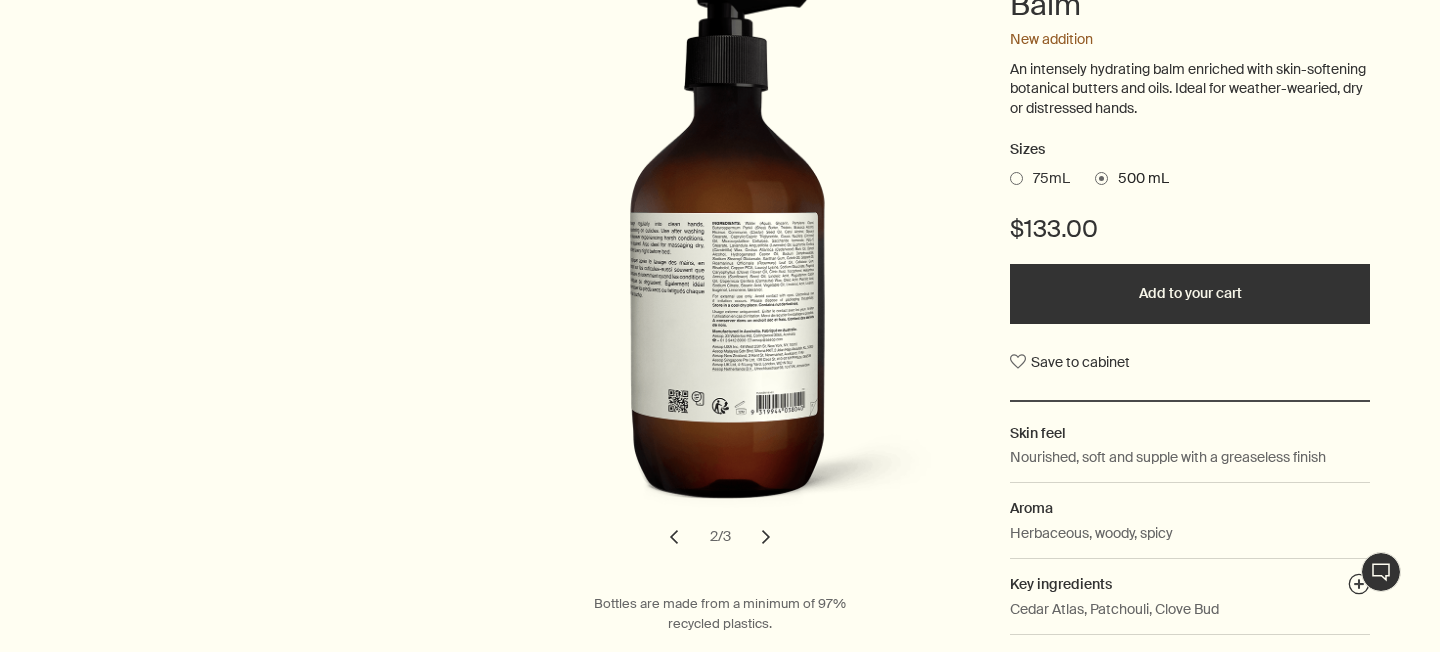 click on "chevron" at bounding box center (674, 537) 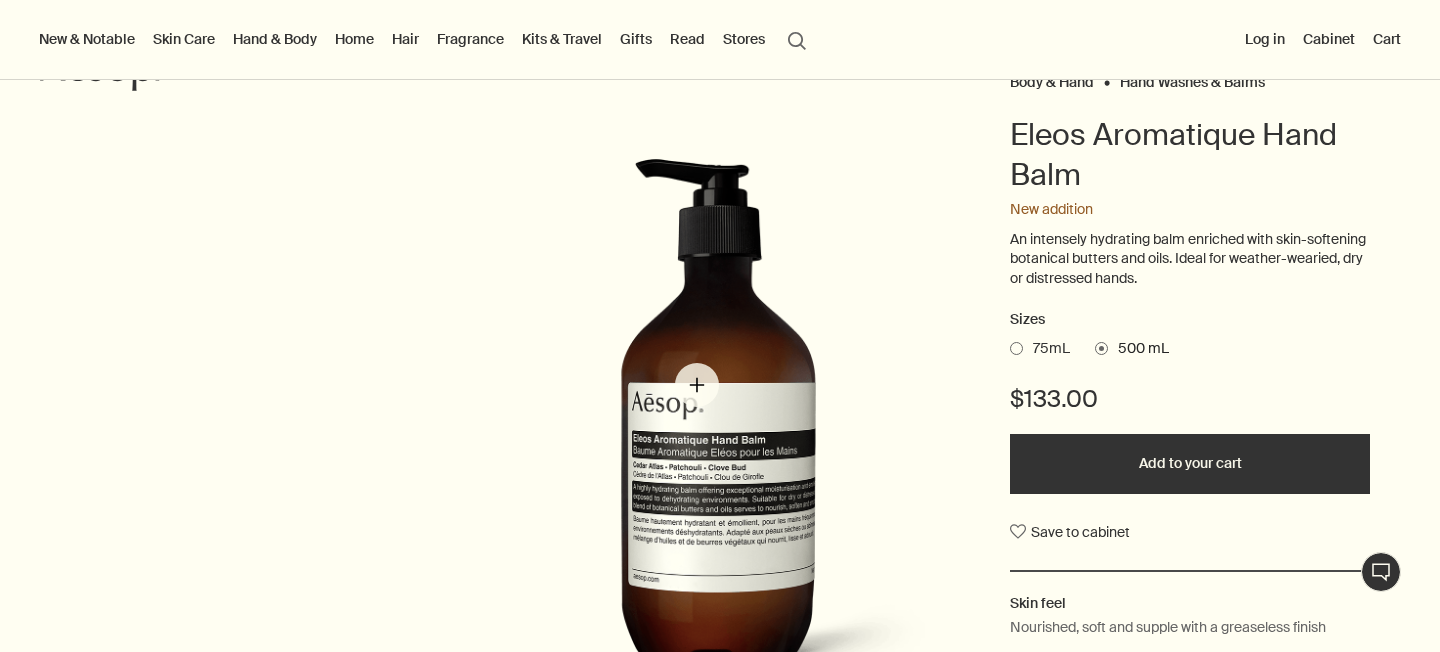 scroll, scrollTop: 173, scrollLeft: 0, axis: vertical 